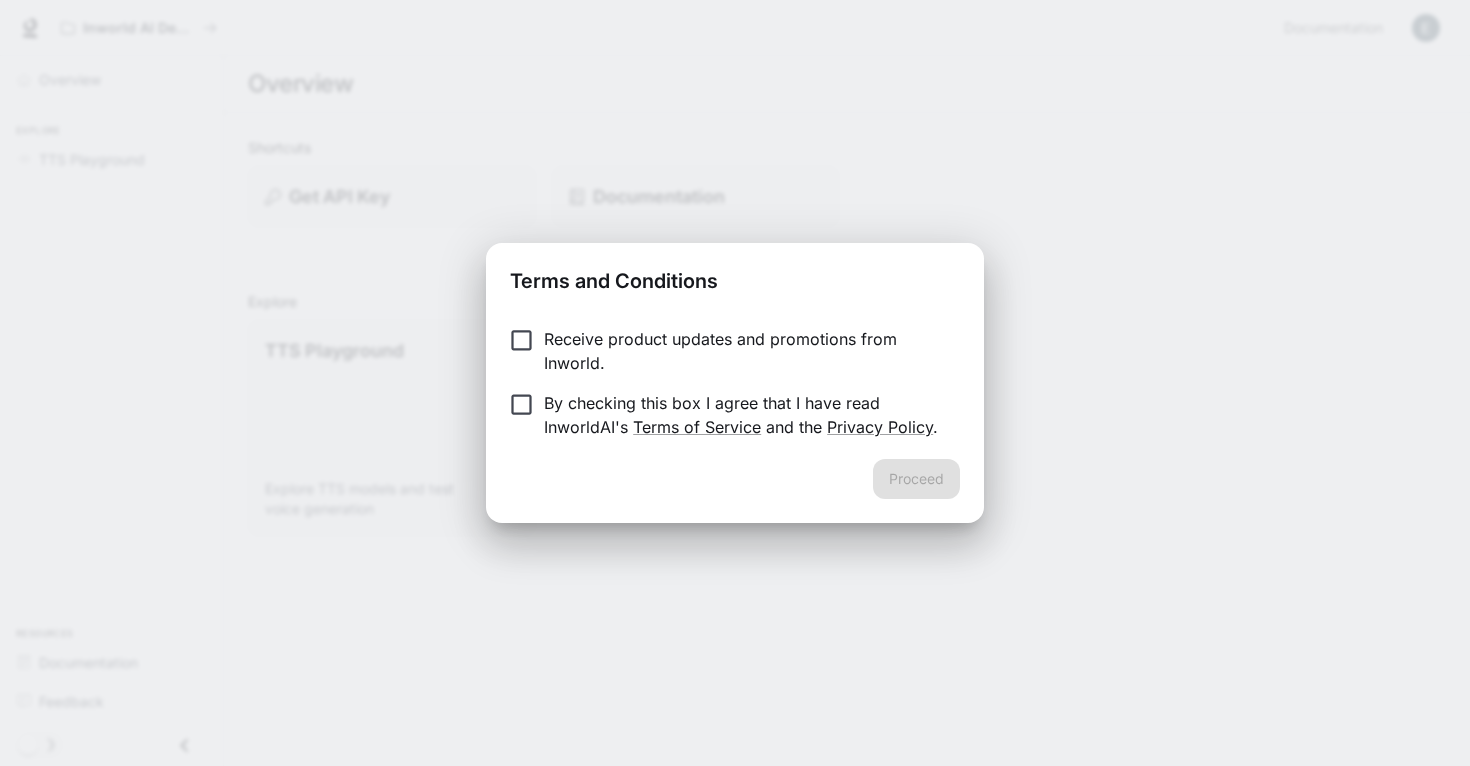 scroll, scrollTop: 0, scrollLeft: 0, axis: both 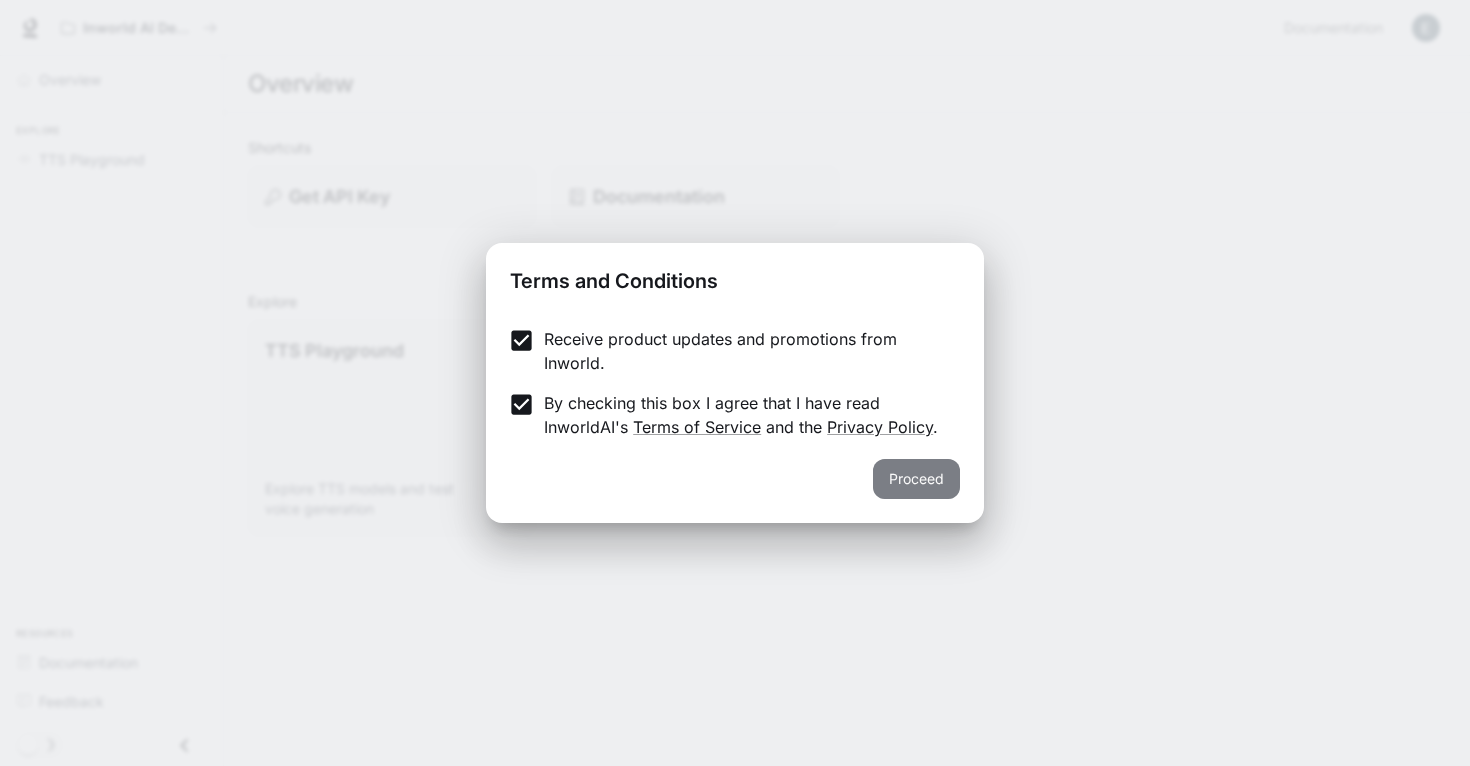 click on "Proceed" at bounding box center [916, 479] 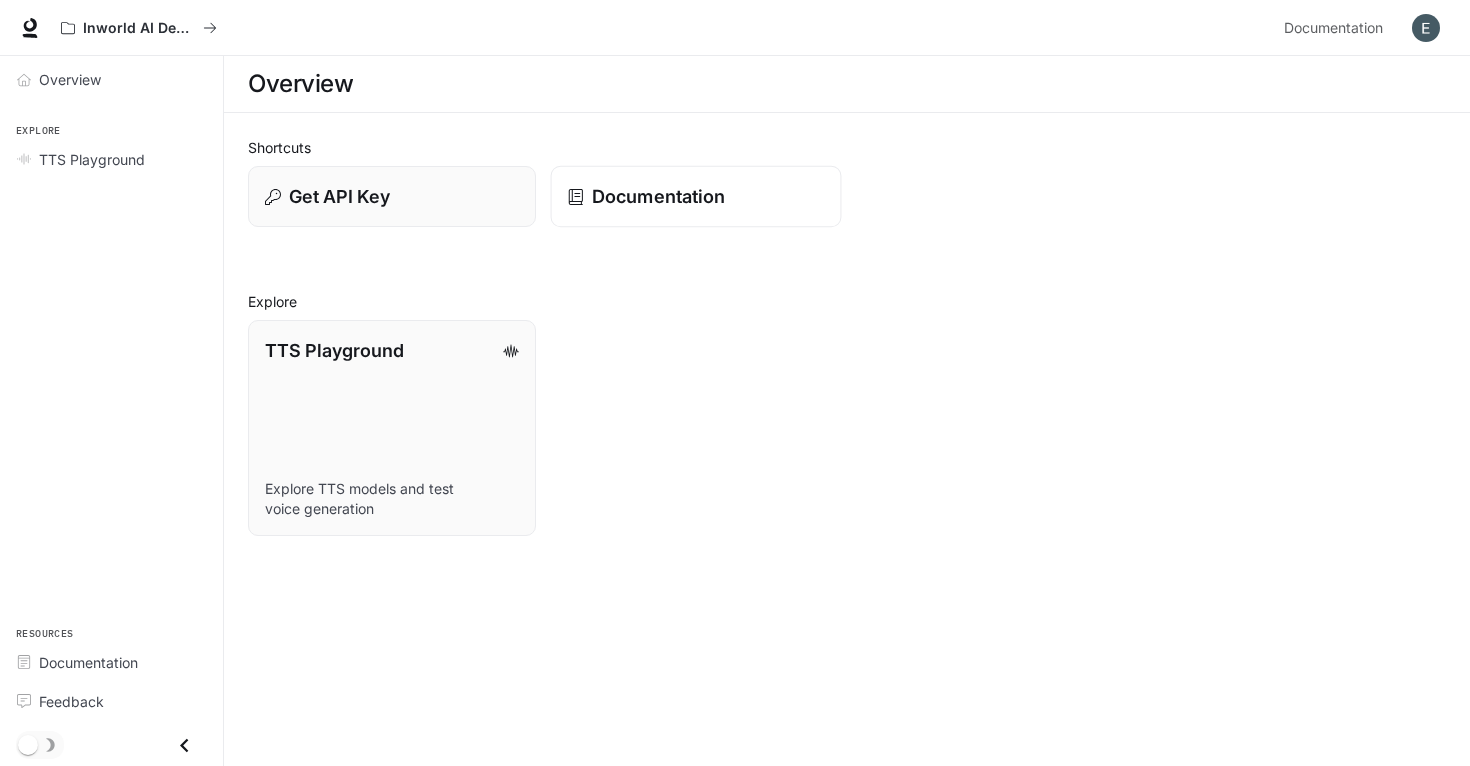 click on "Documentation" at bounding box center [657, 196] 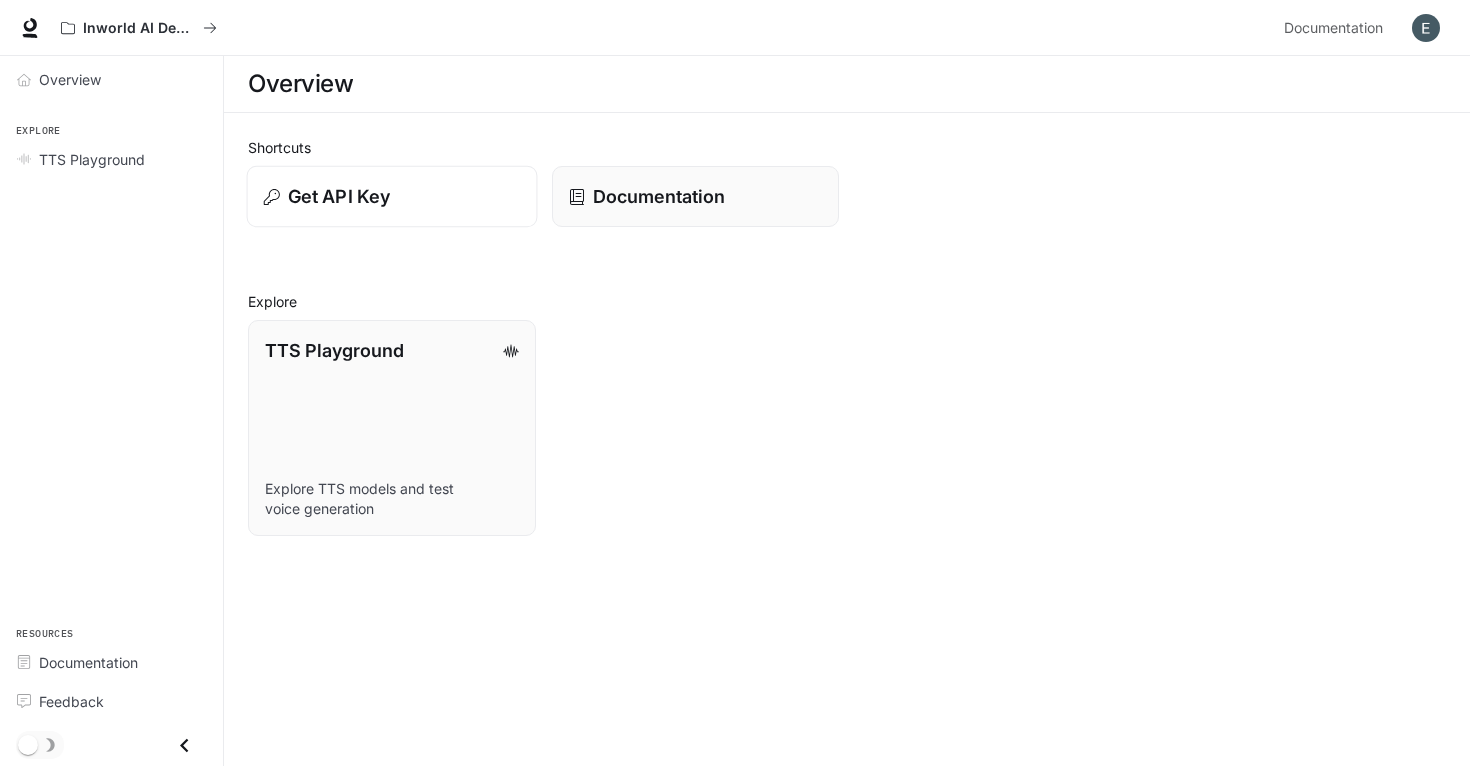 click on "Get API Key" at bounding box center [339, 196] 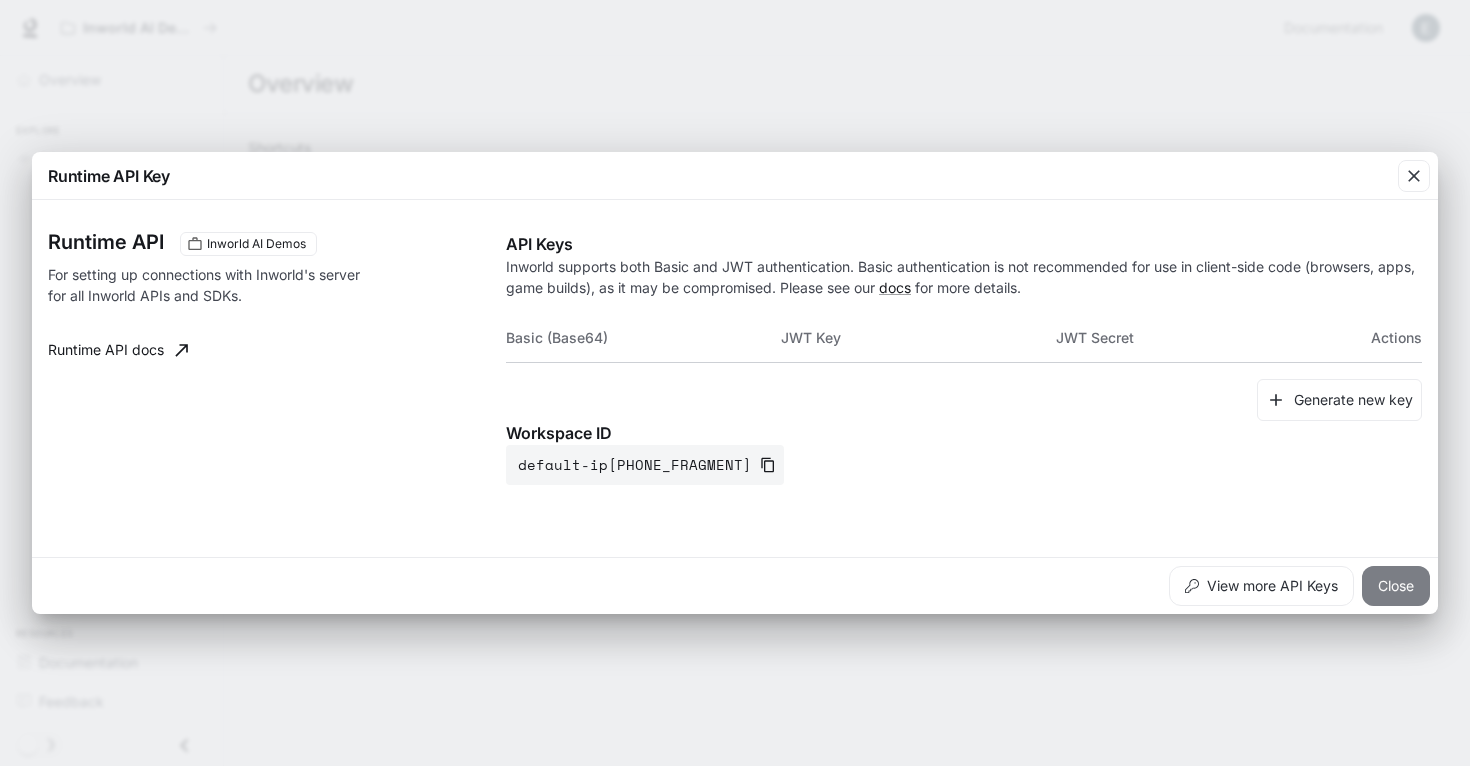 click on "Close" at bounding box center (1396, 586) 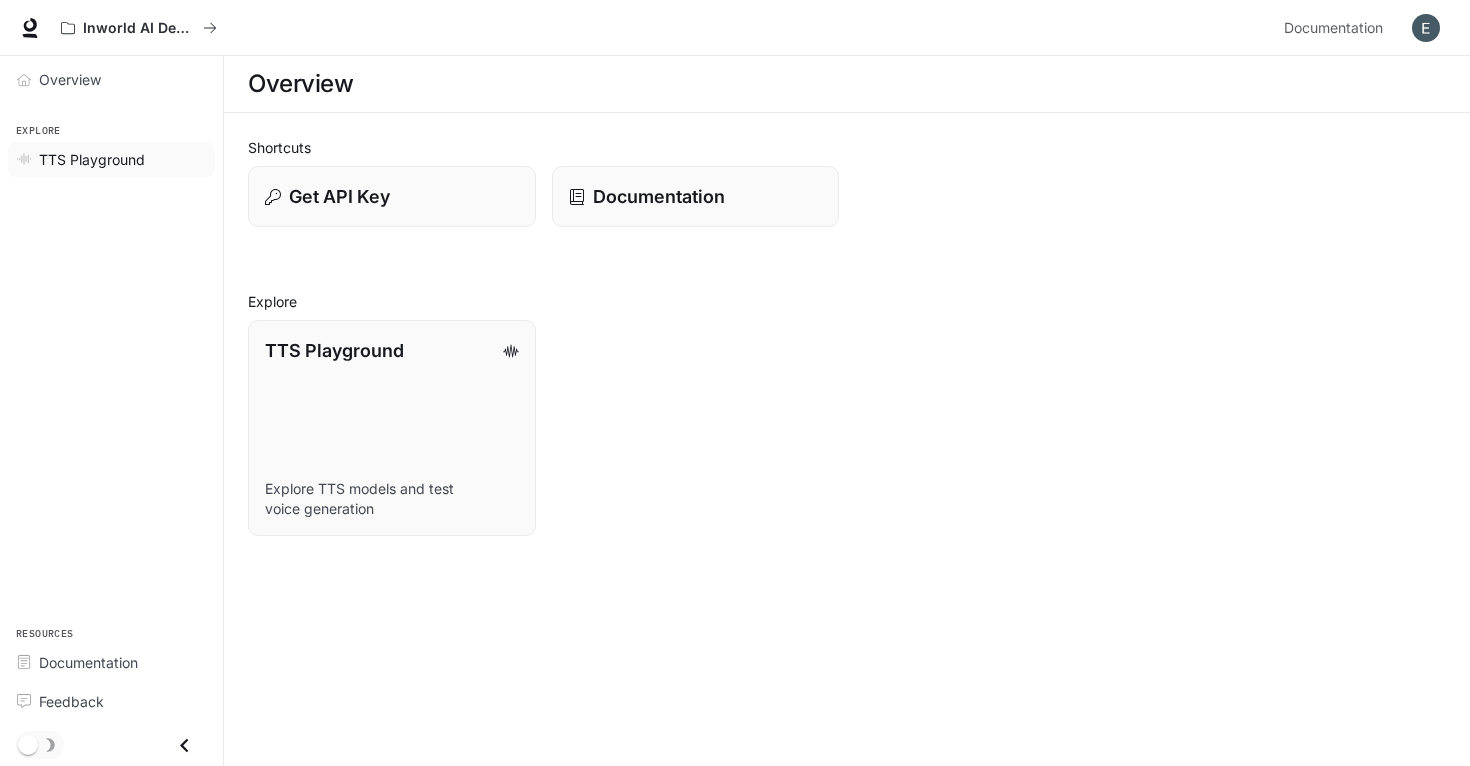click on "TTS Playground" at bounding box center (92, 159) 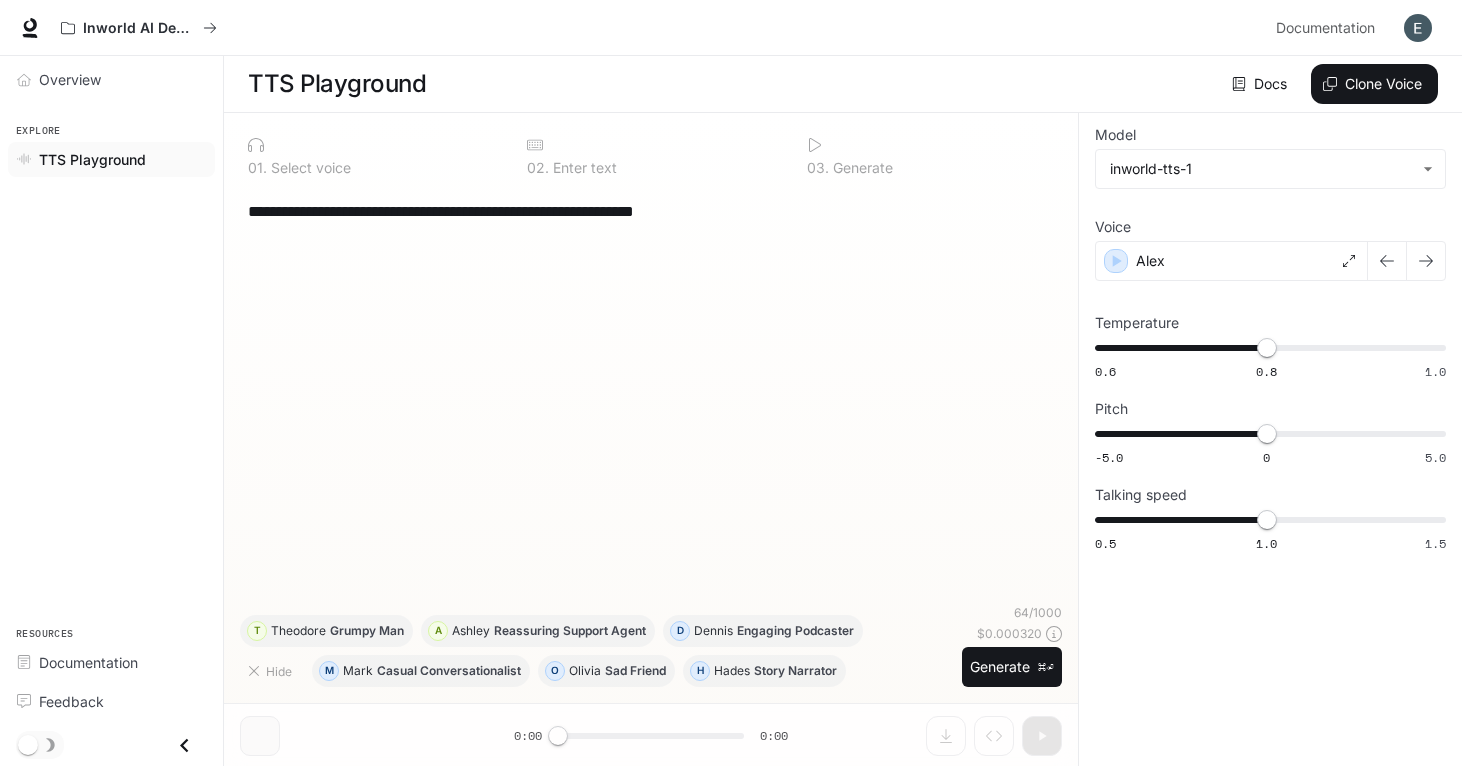 click on "**********" at bounding box center (651, 395) 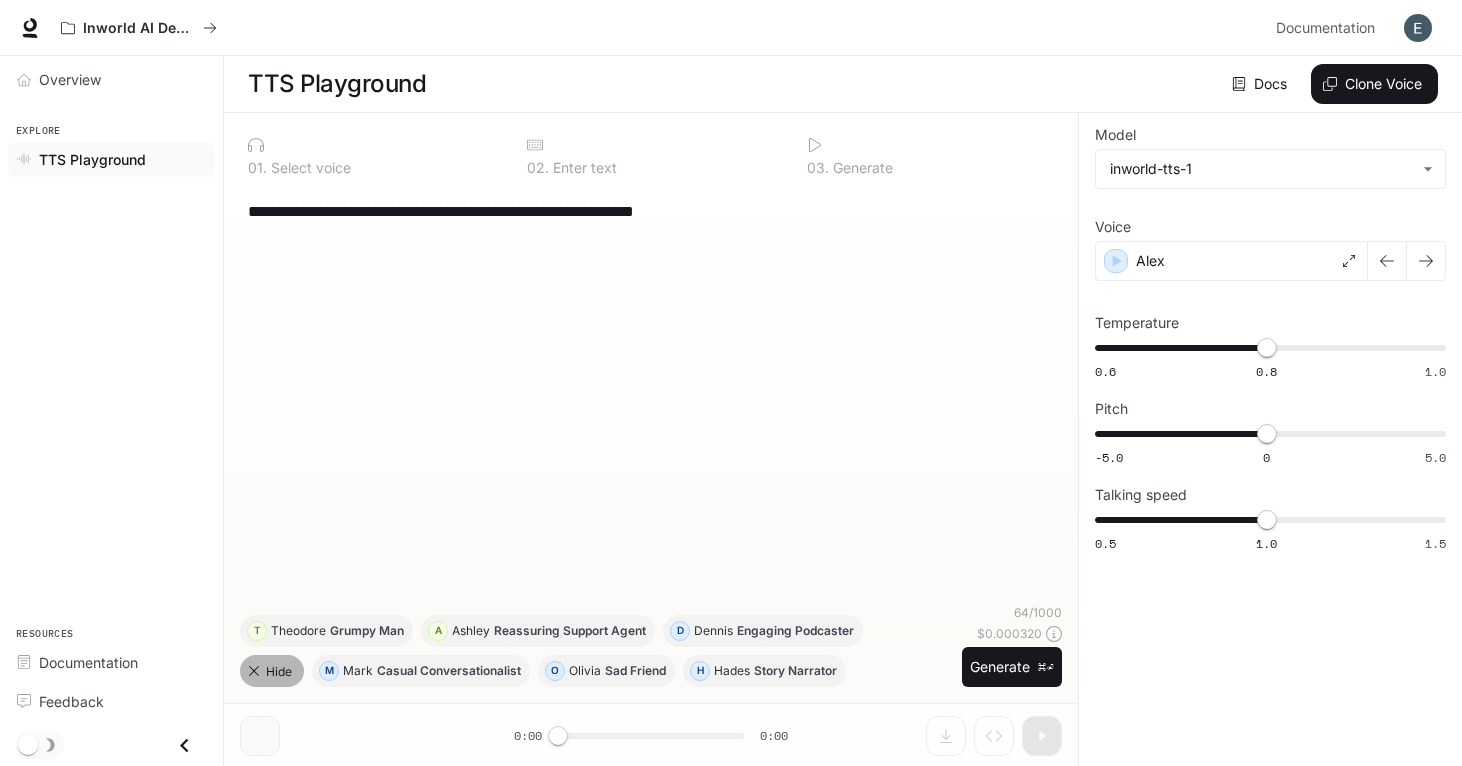 click 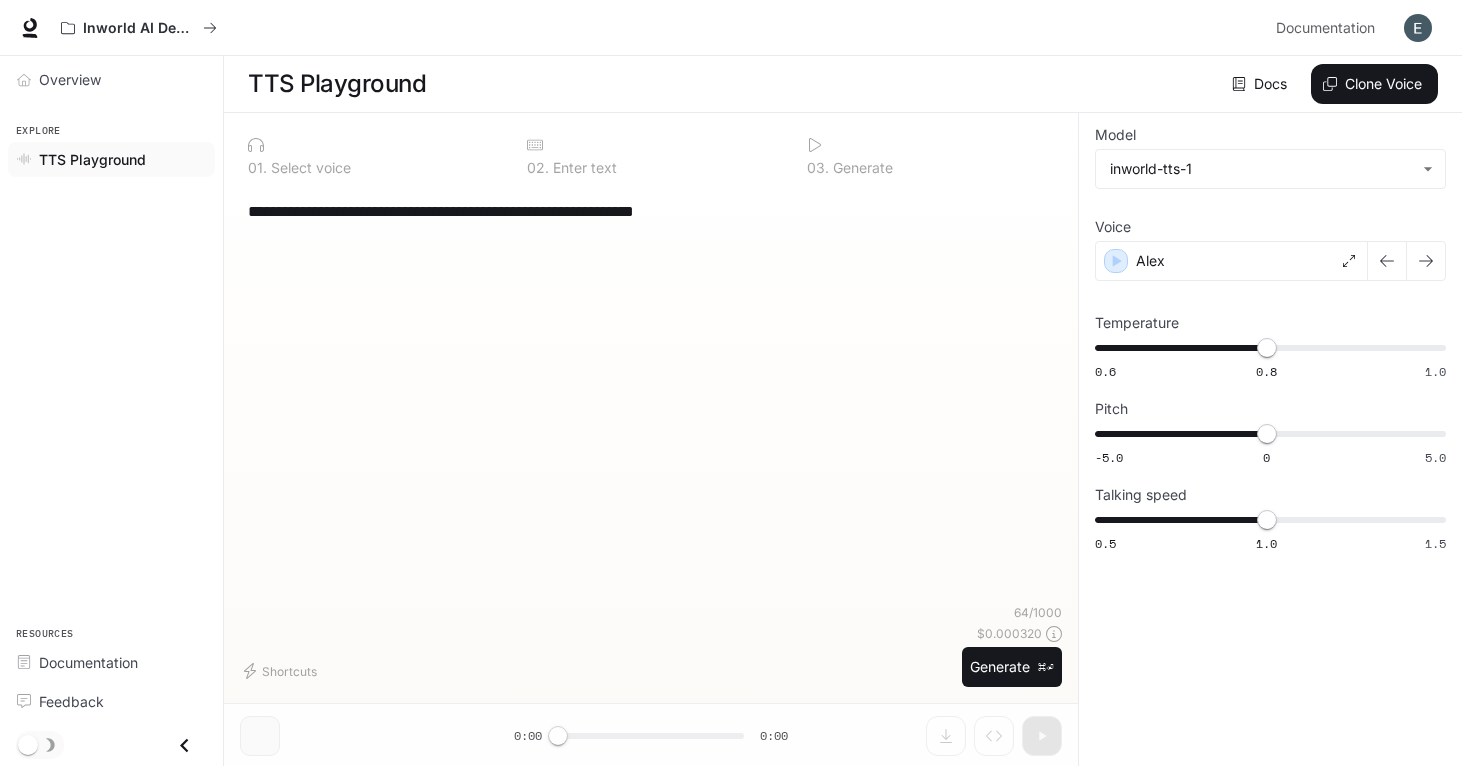 click on "Shortcuts" at bounding box center [597, 671] 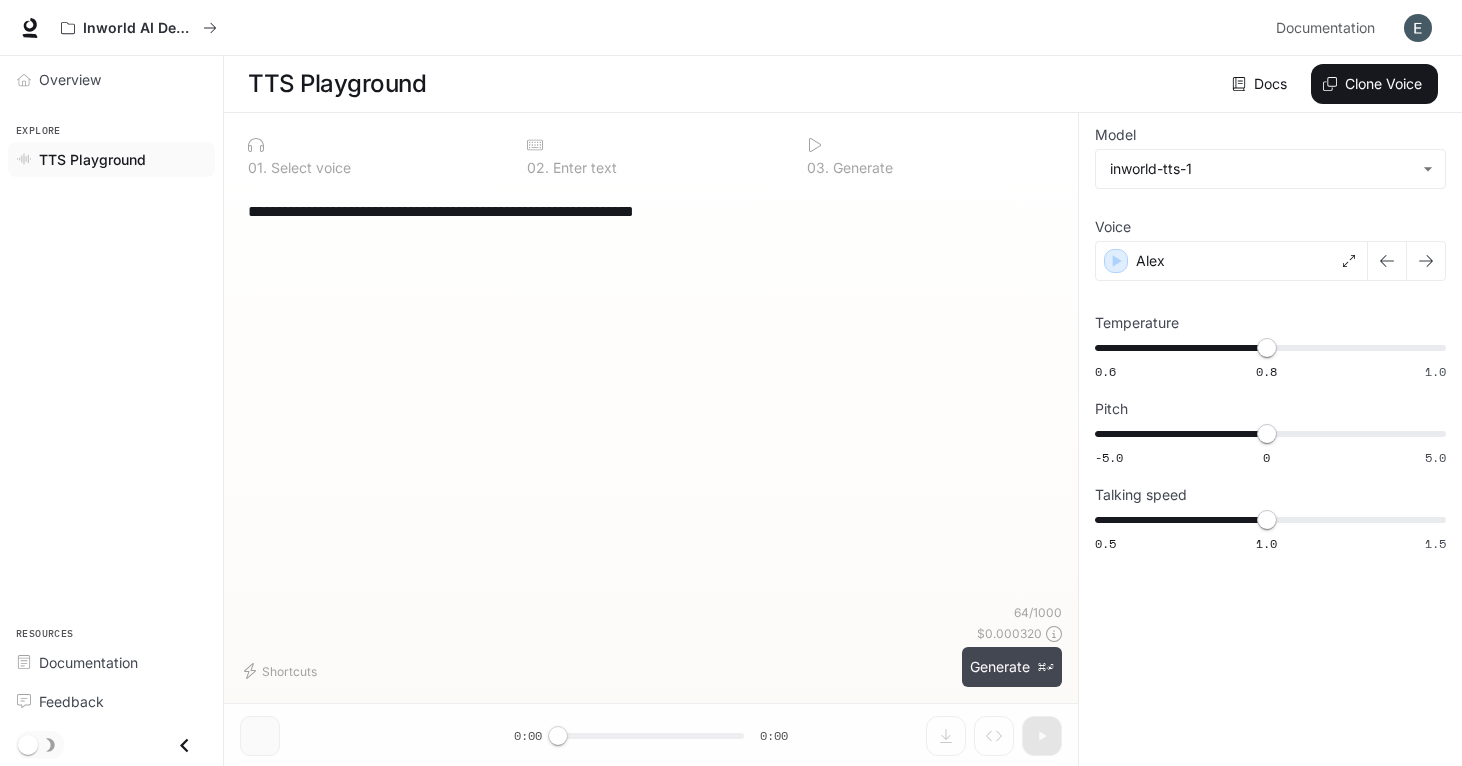 click on "Generate ⌘⏎" at bounding box center (1012, 667) 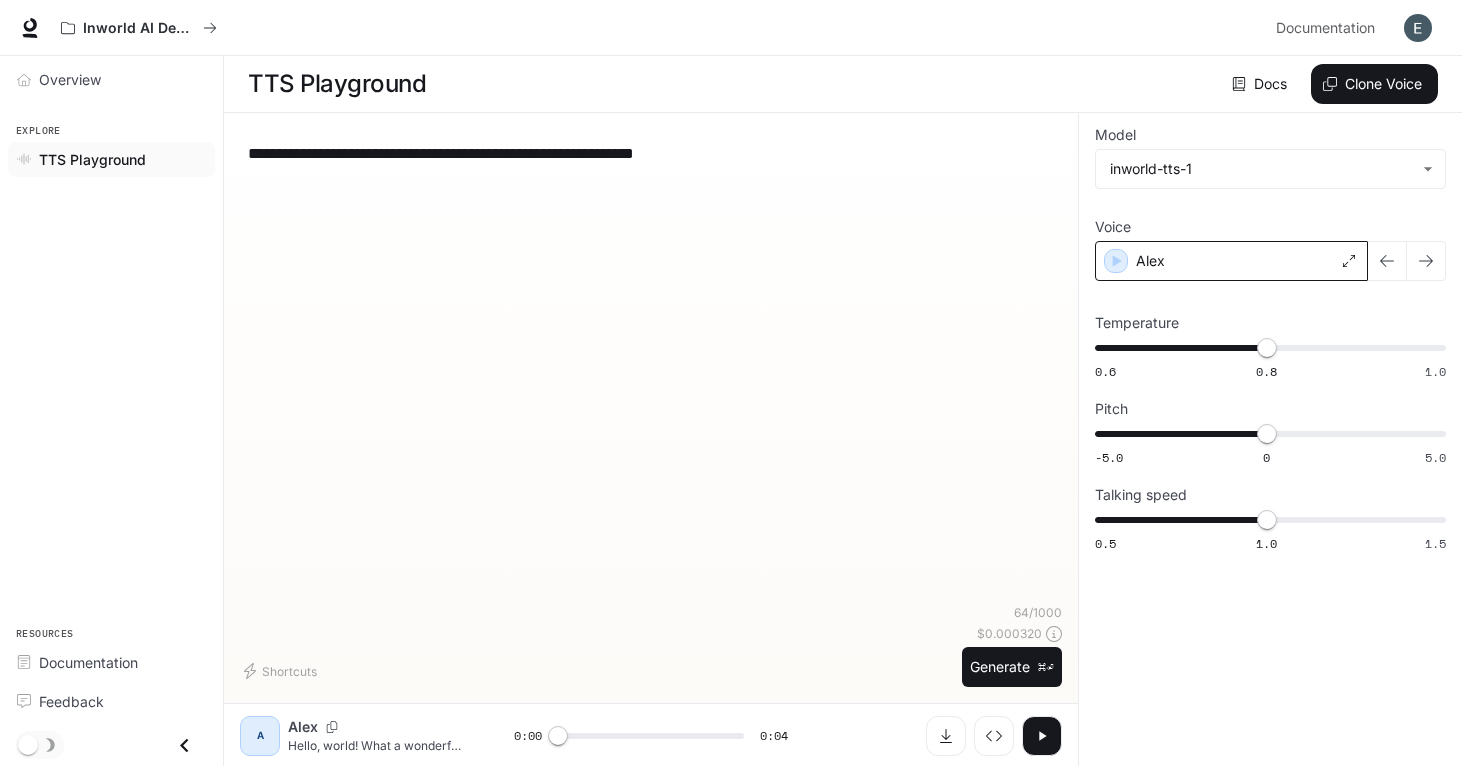 click on "Alex" at bounding box center (1231, 261) 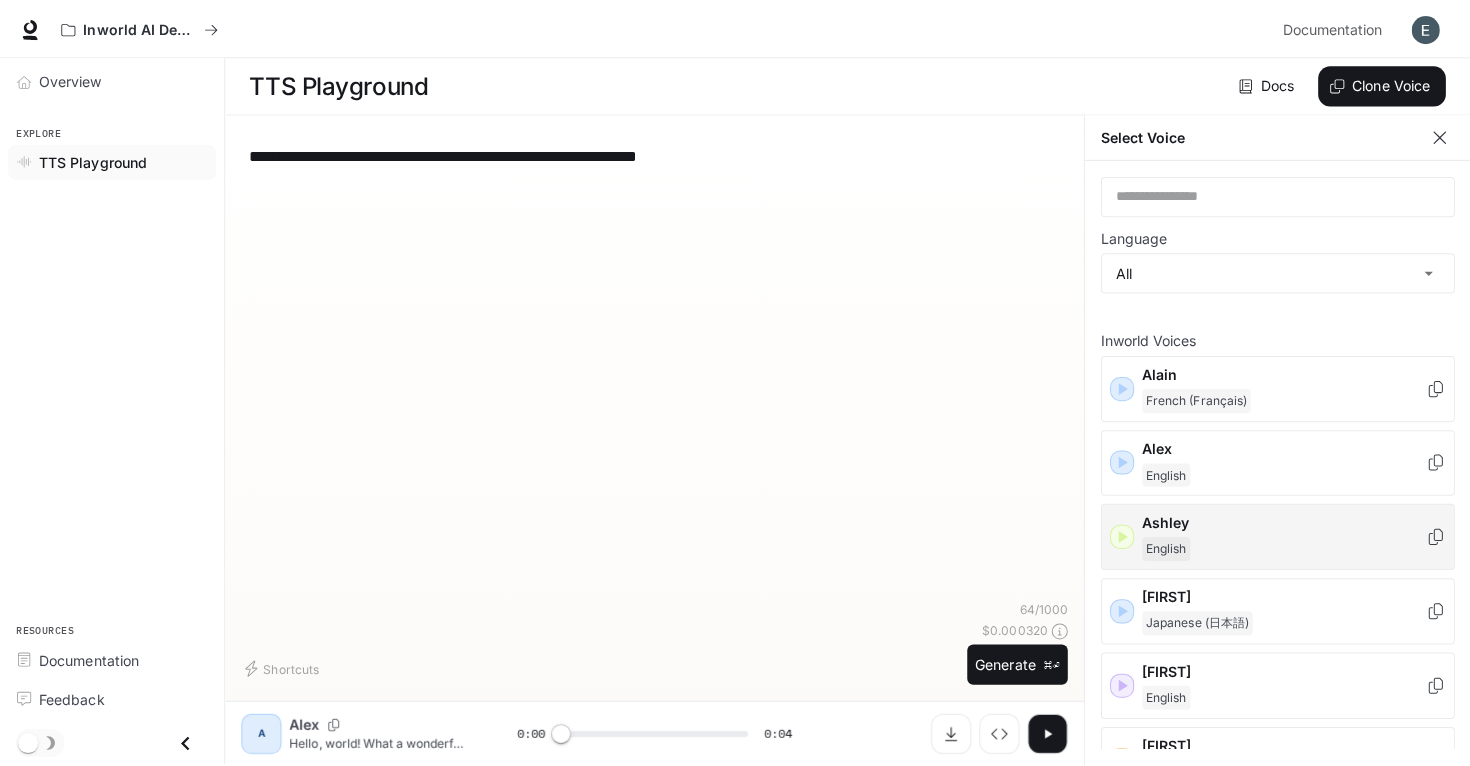 scroll, scrollTop: 1, scrollLeft: 0, axis: vertical 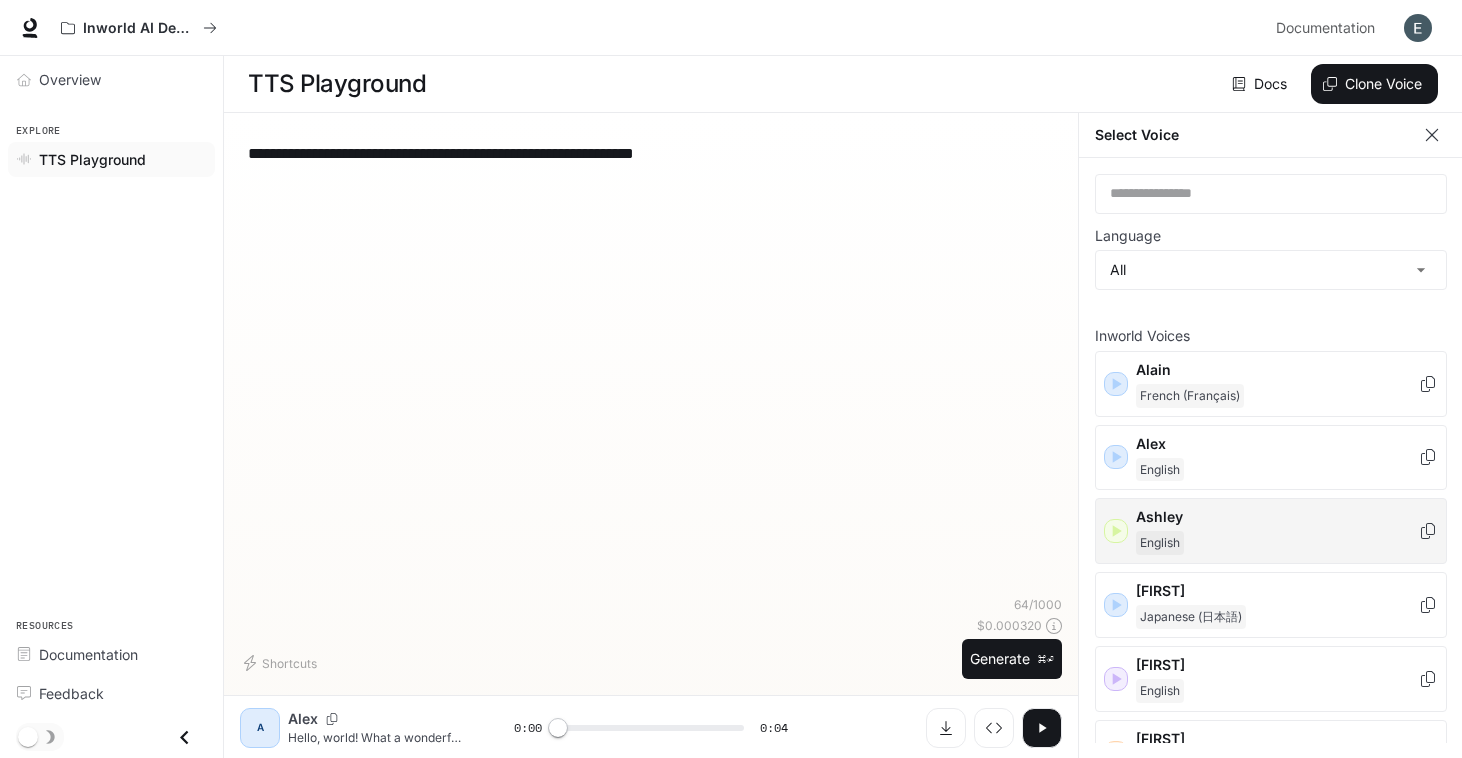 click on "Ashley" at bounding box center [1277, 517] 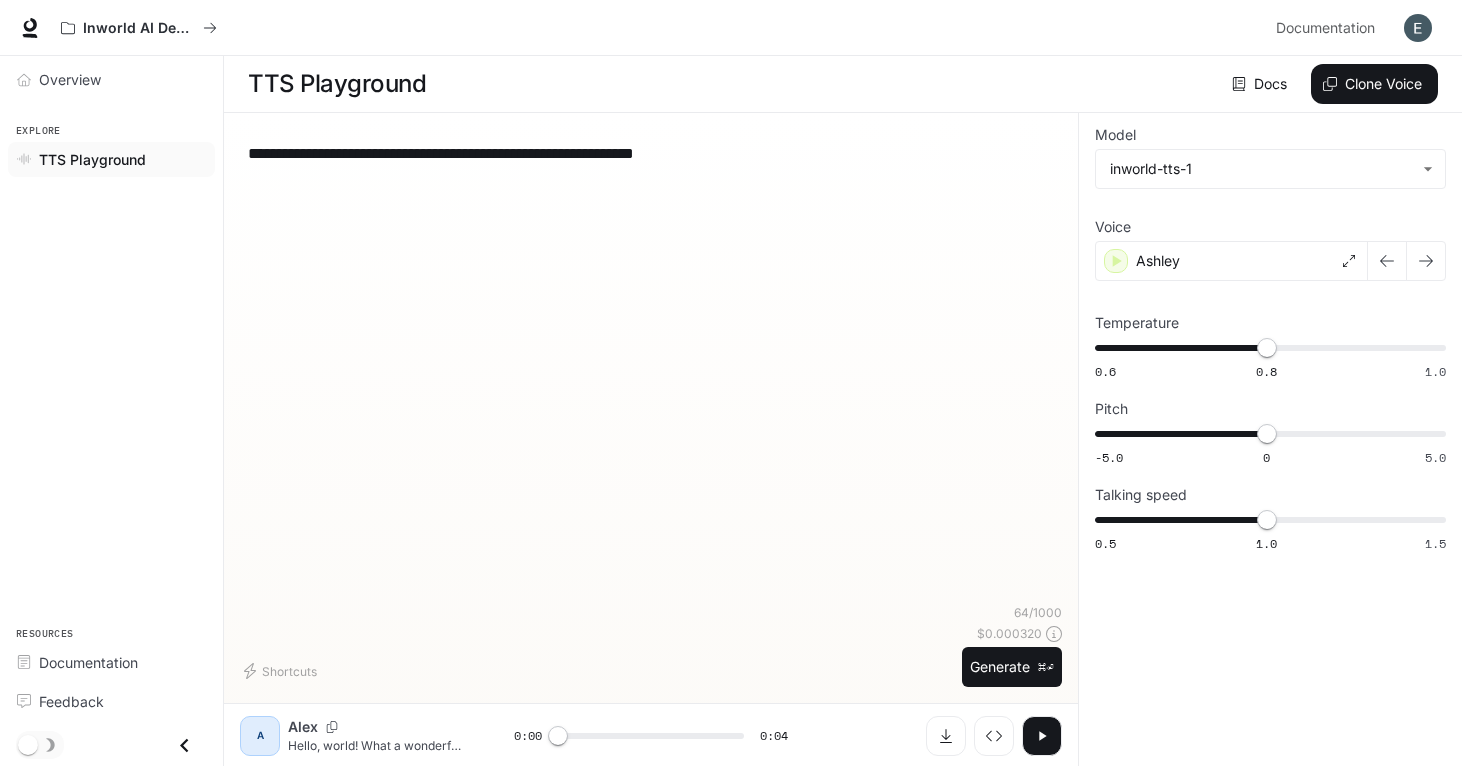 click 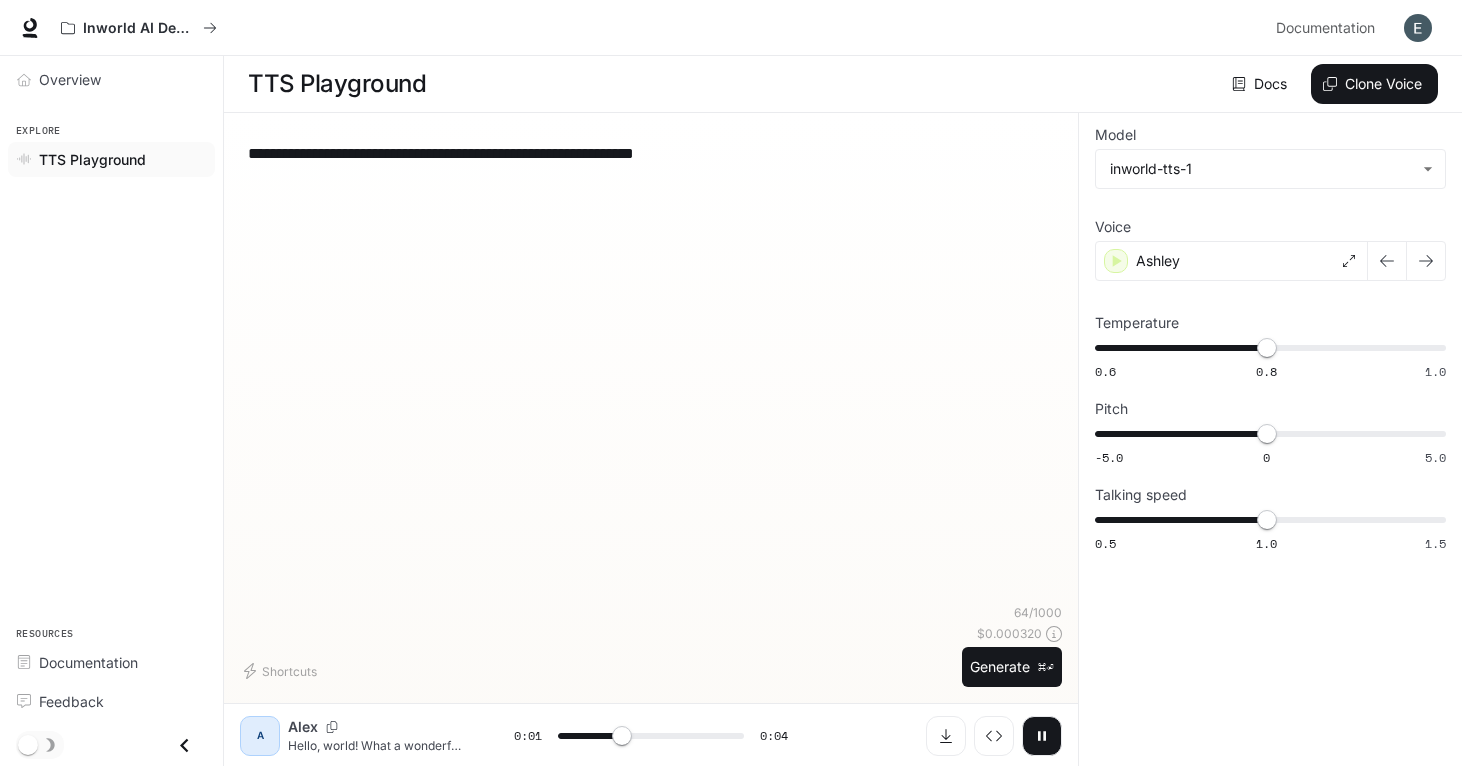 click 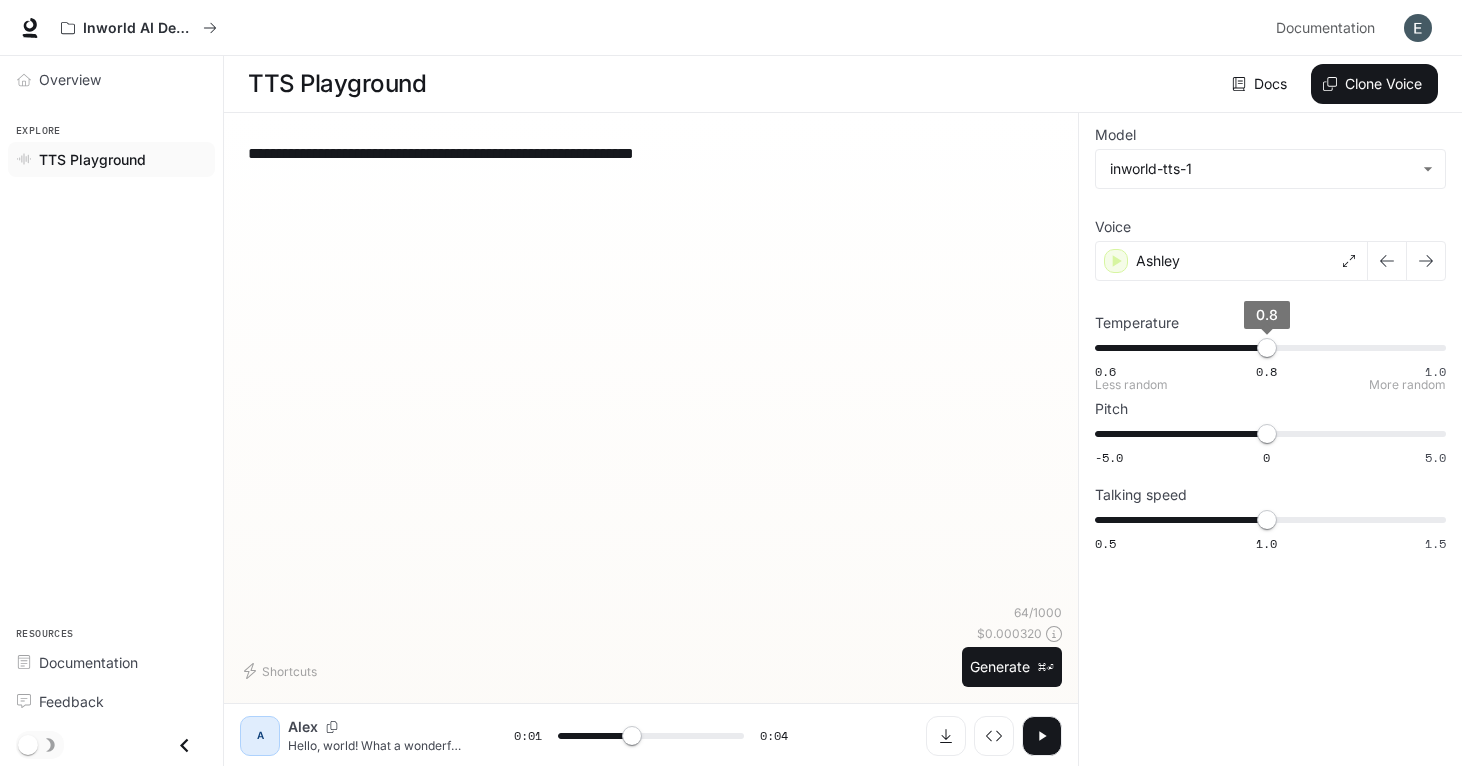 type on "***" 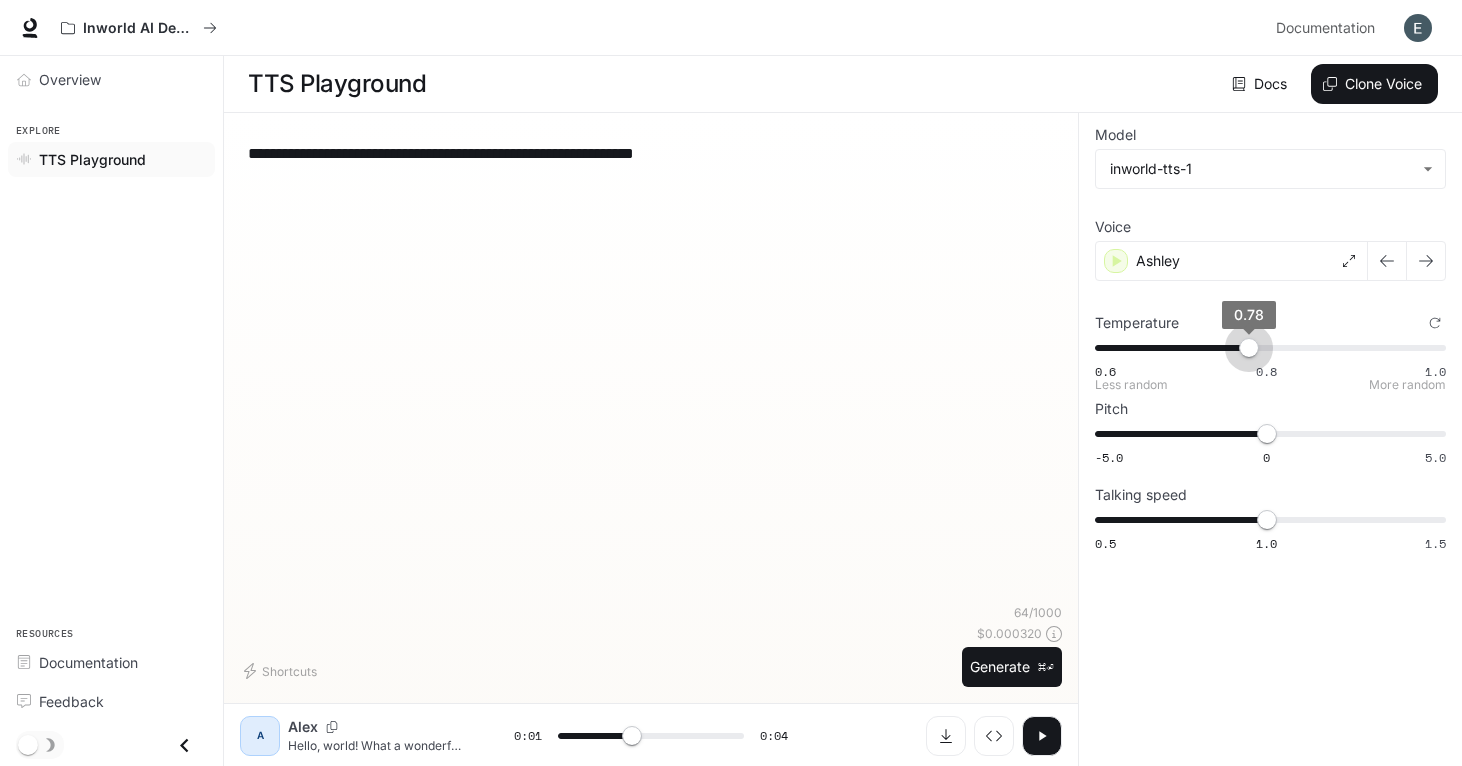 type on "***" 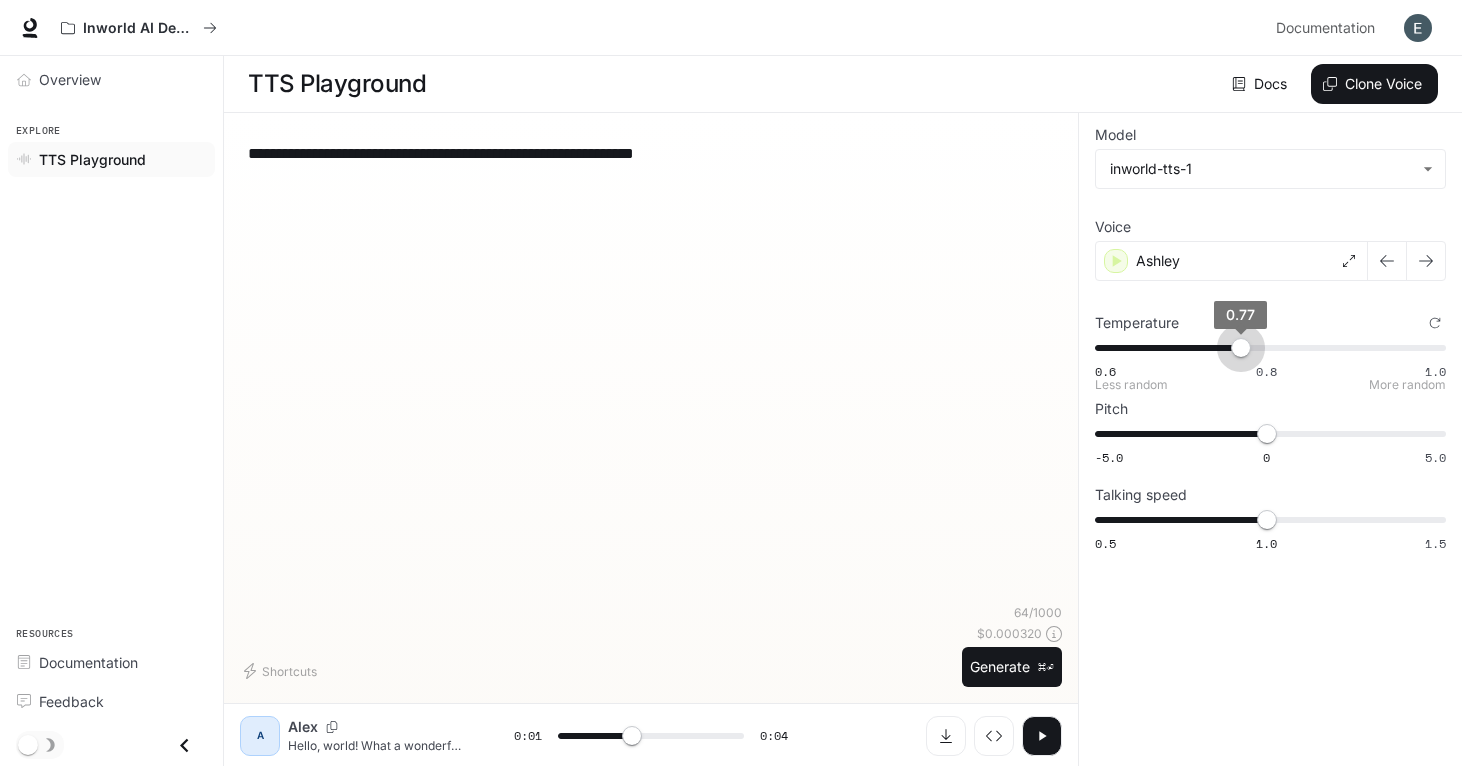 type on "***" 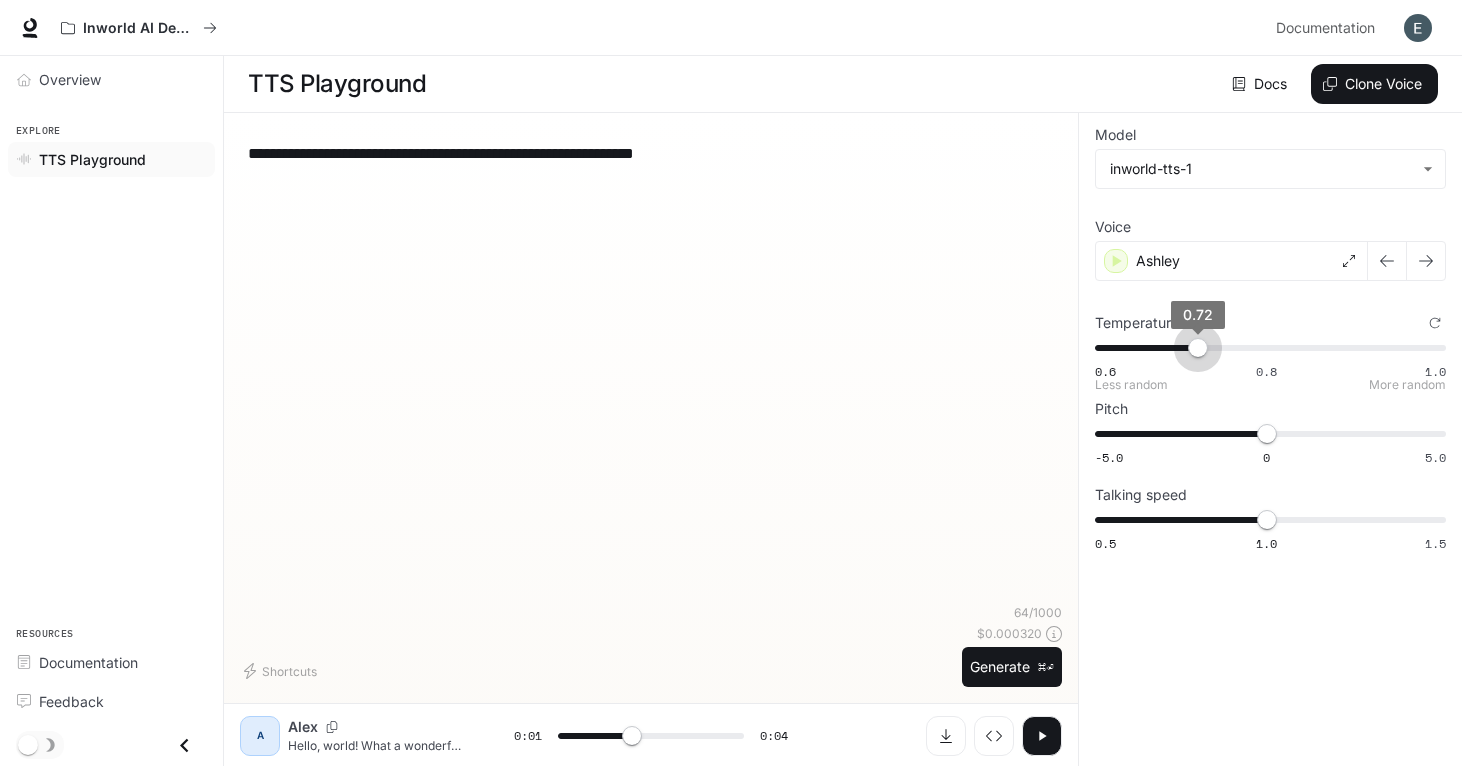 drag, startPoint x: 1248, startPoint y: 349, endPoint x: 1195, endPoint y: 355, distance: 53.338543 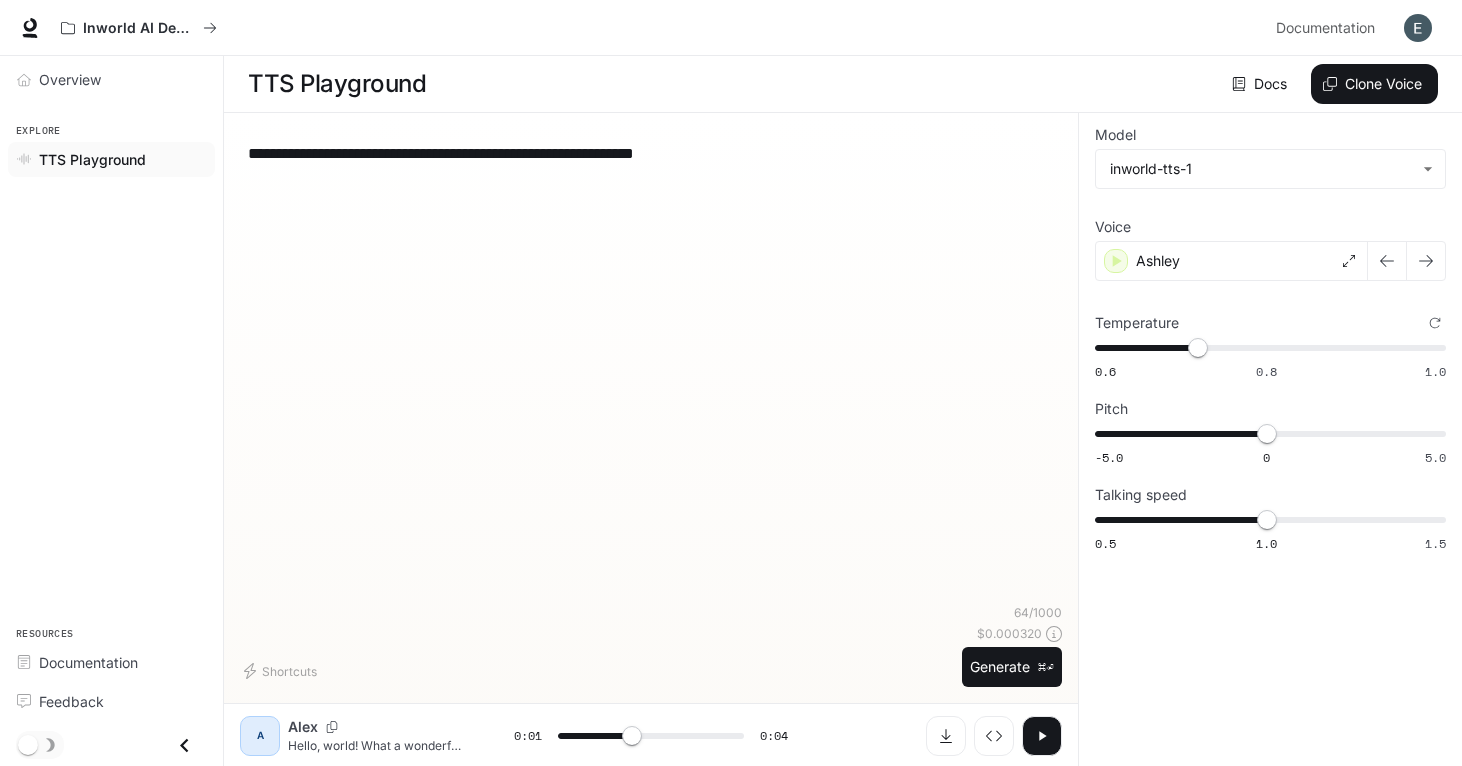 click at bounding box center (1042, 736) 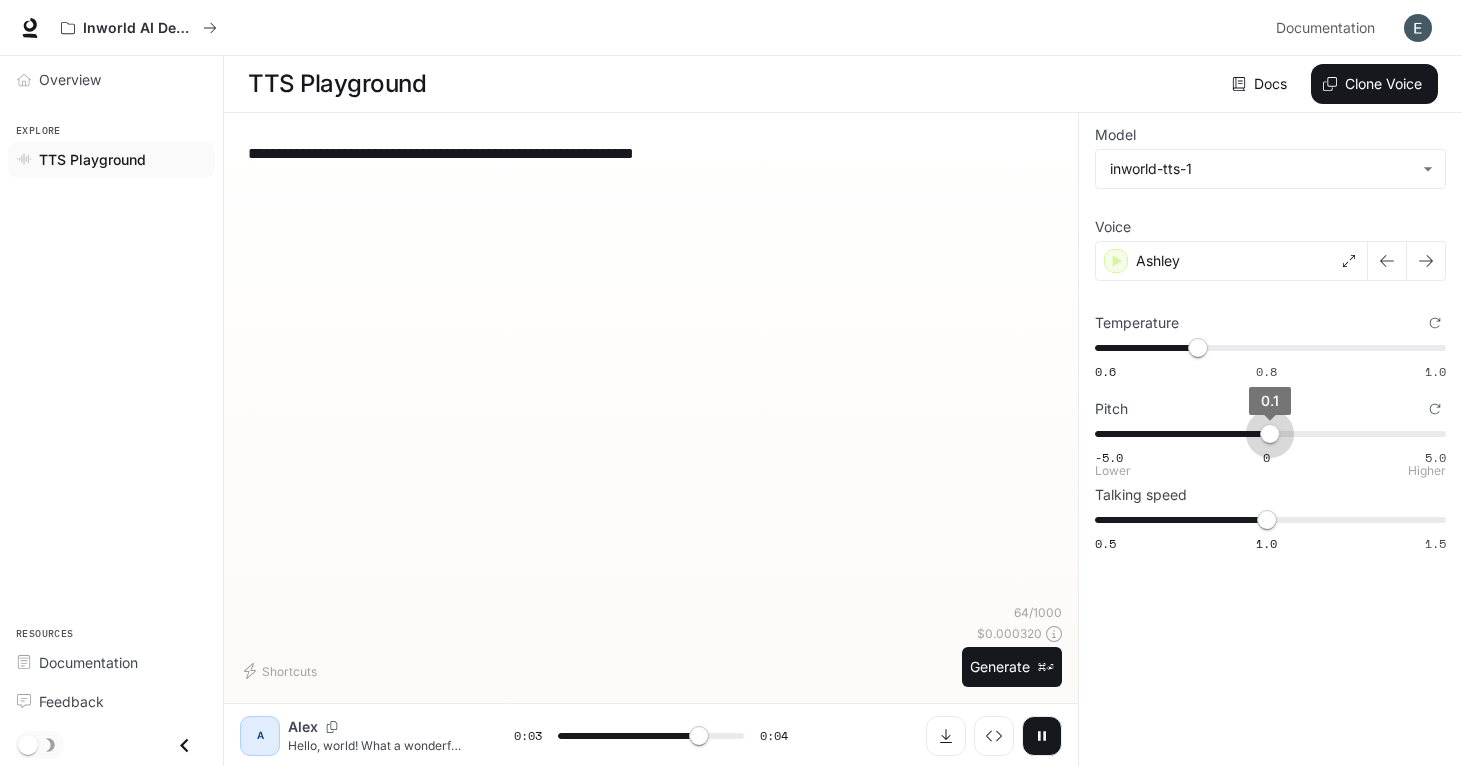 type on "***" 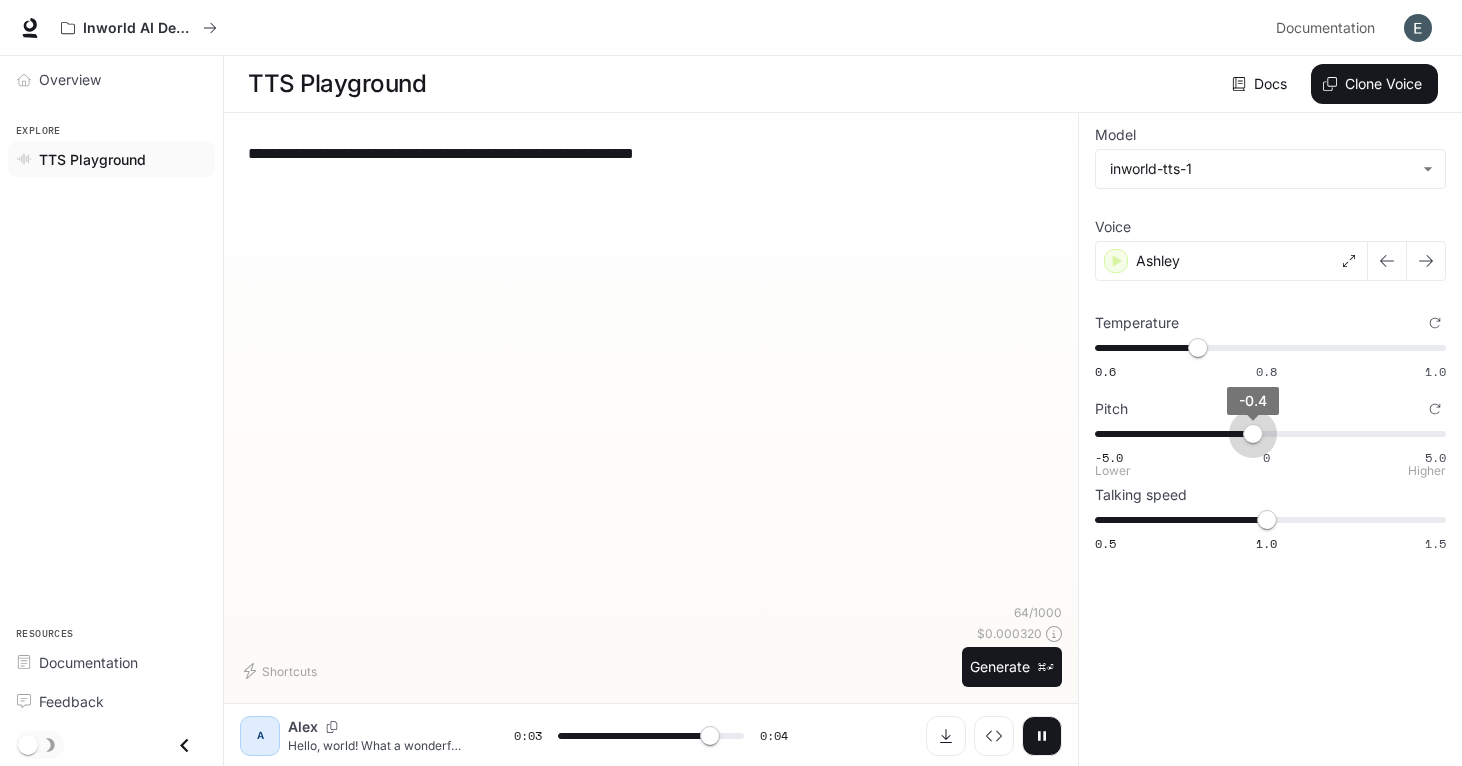 type on "***" 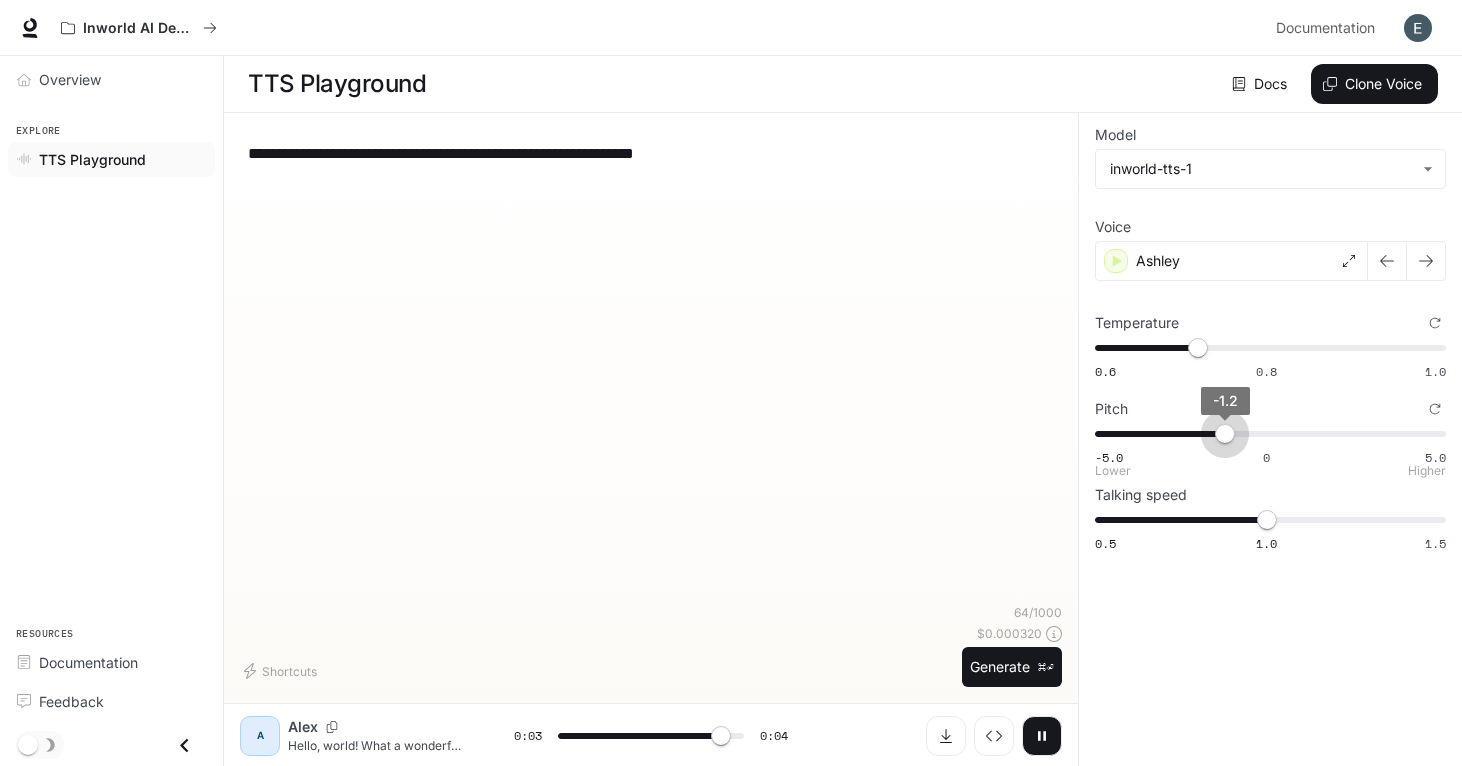 type on "***" 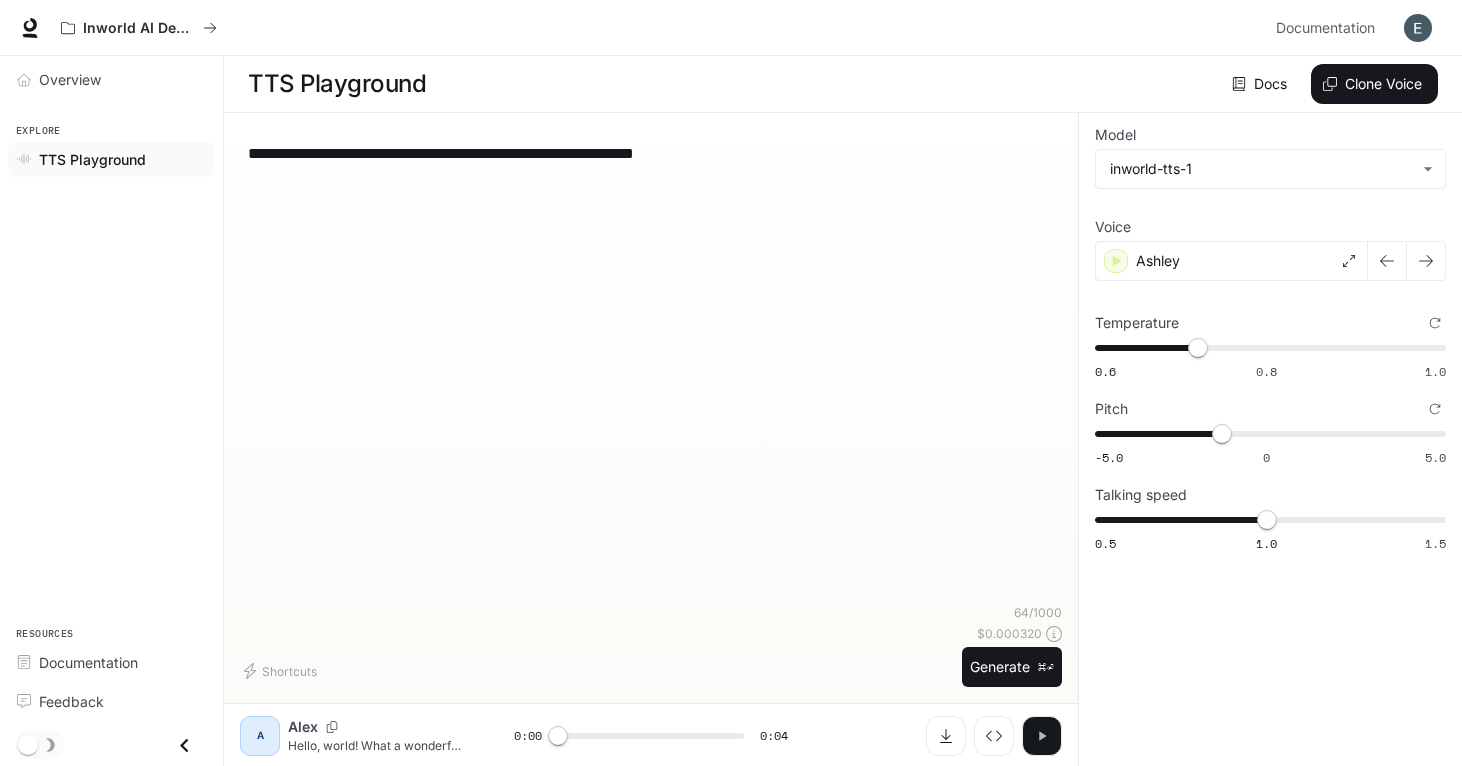 click at bounding box center (1042, 736) 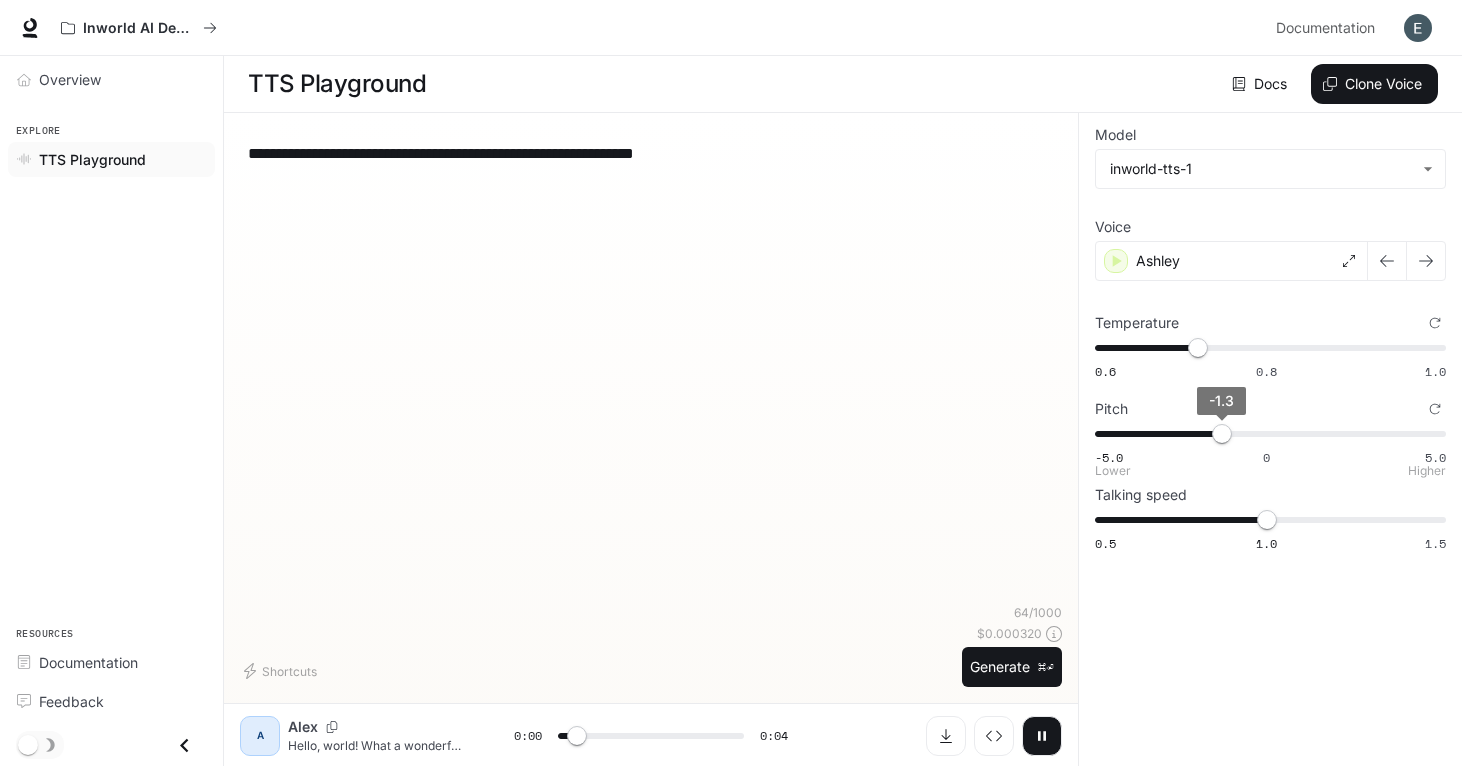 type on "***" 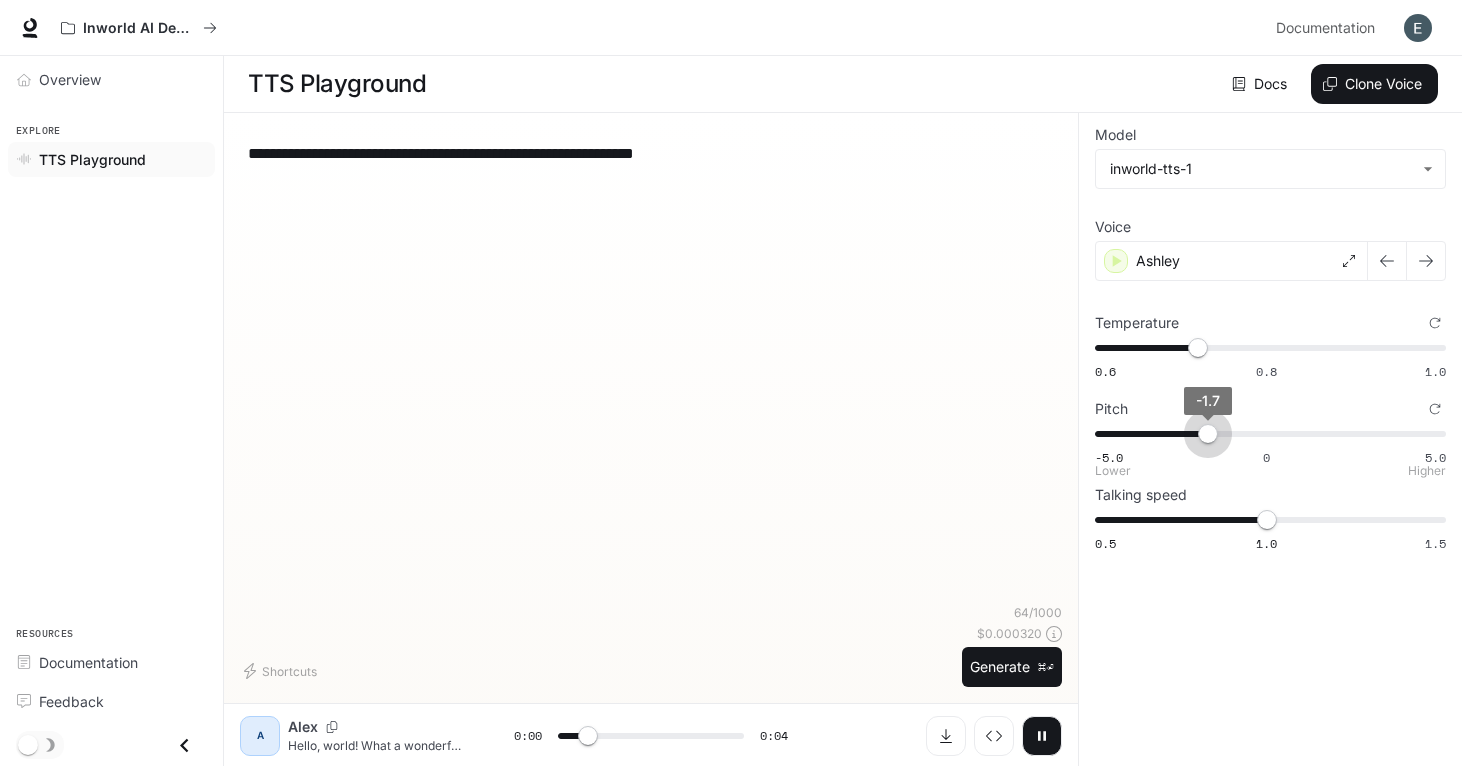type on "*" 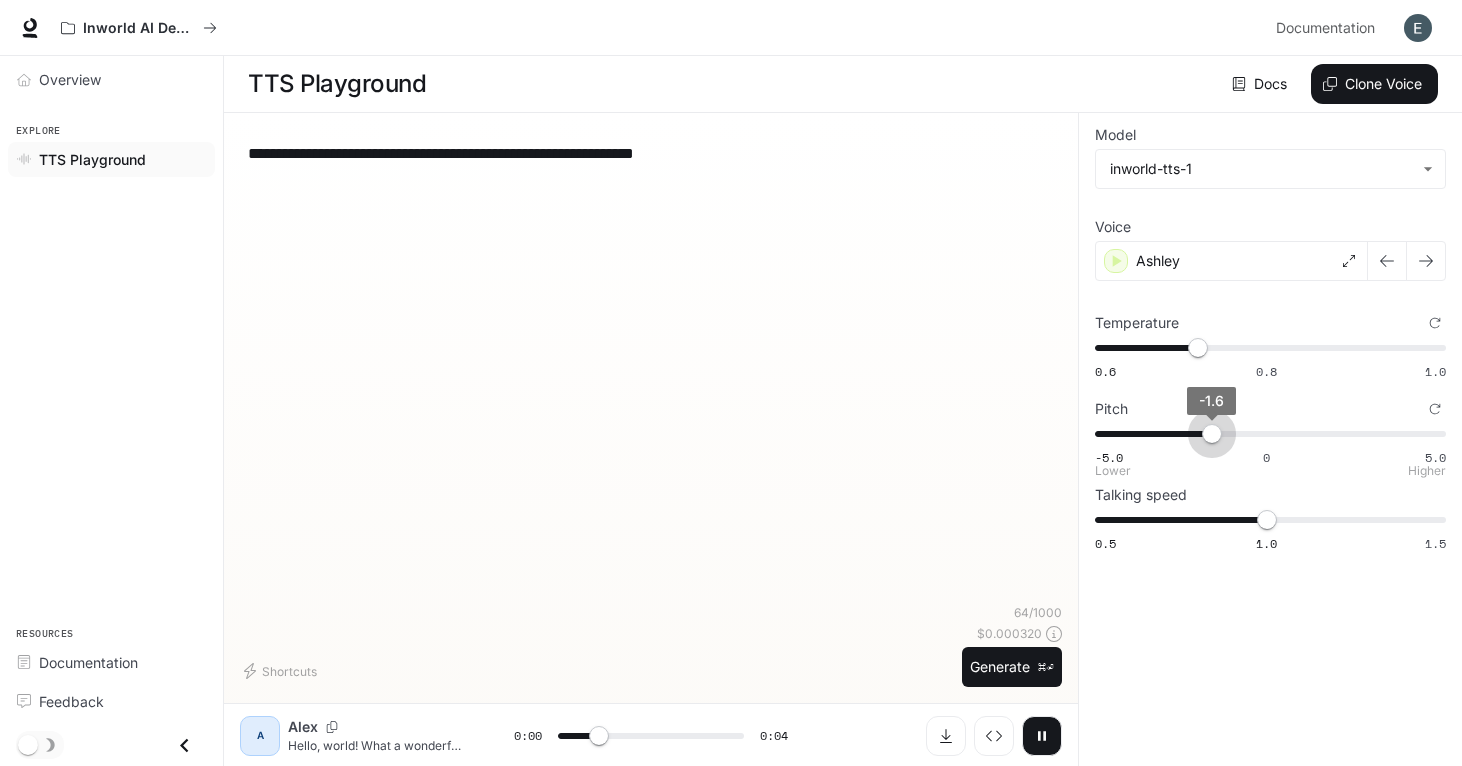 type on "*" 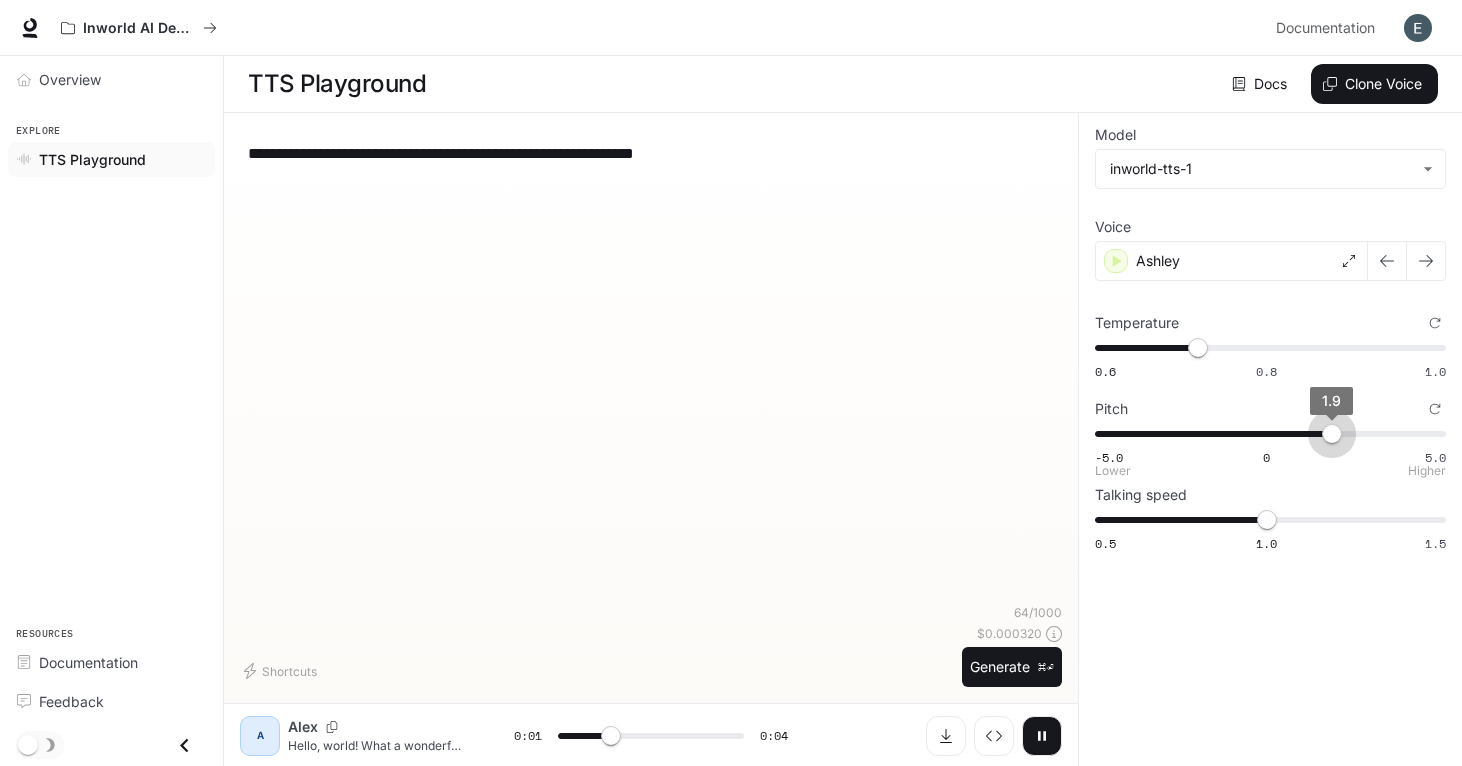 type on "***" 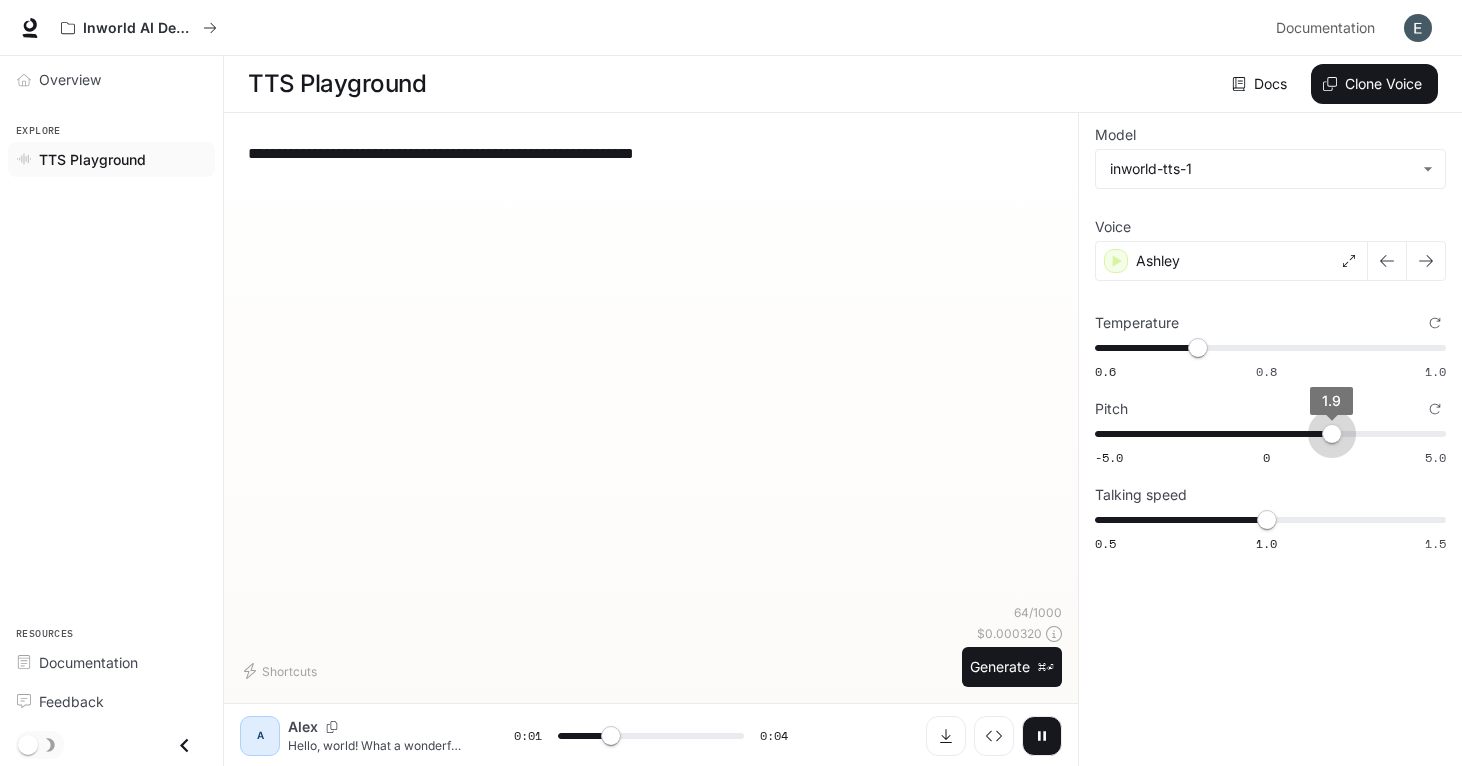 type on "***" 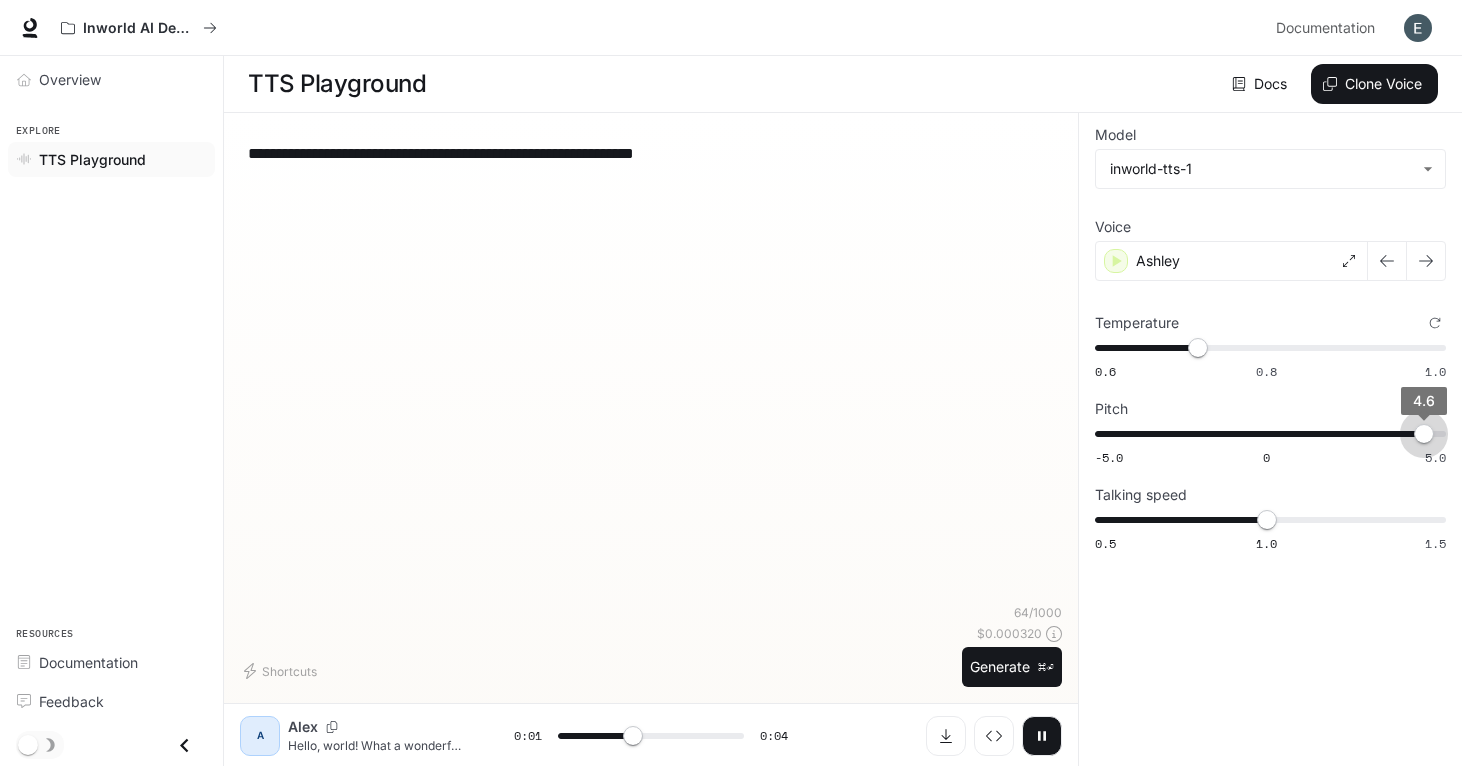 drag, startPoint x: 1207, startPoint y: 430, endPoint x: 1423, endPoint y: 385, distance: 220.63771 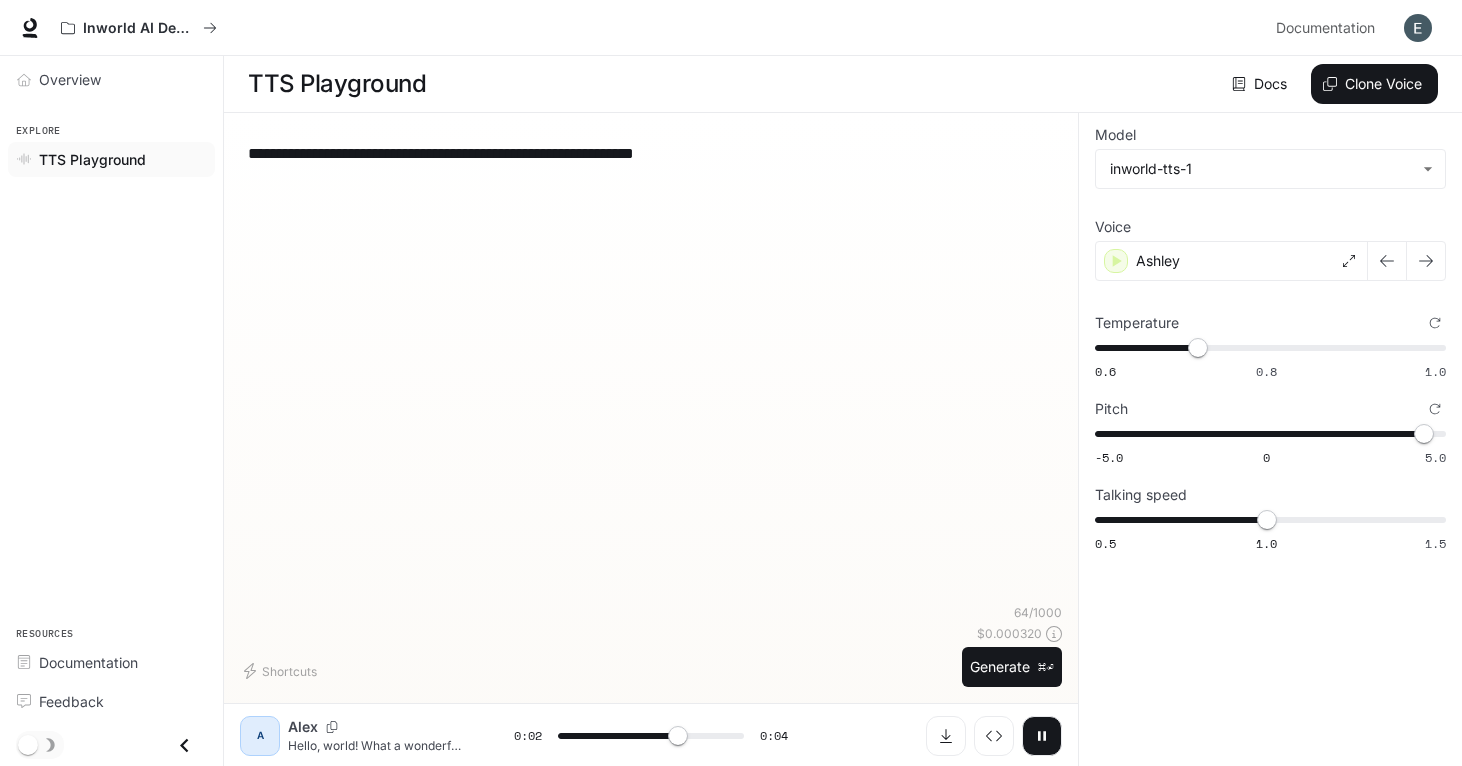 click on "A [FIRST] Hello, world! What a wonderful day to be a text-to-speech model! 0:02 0:04" at bounding box center [651, 735] 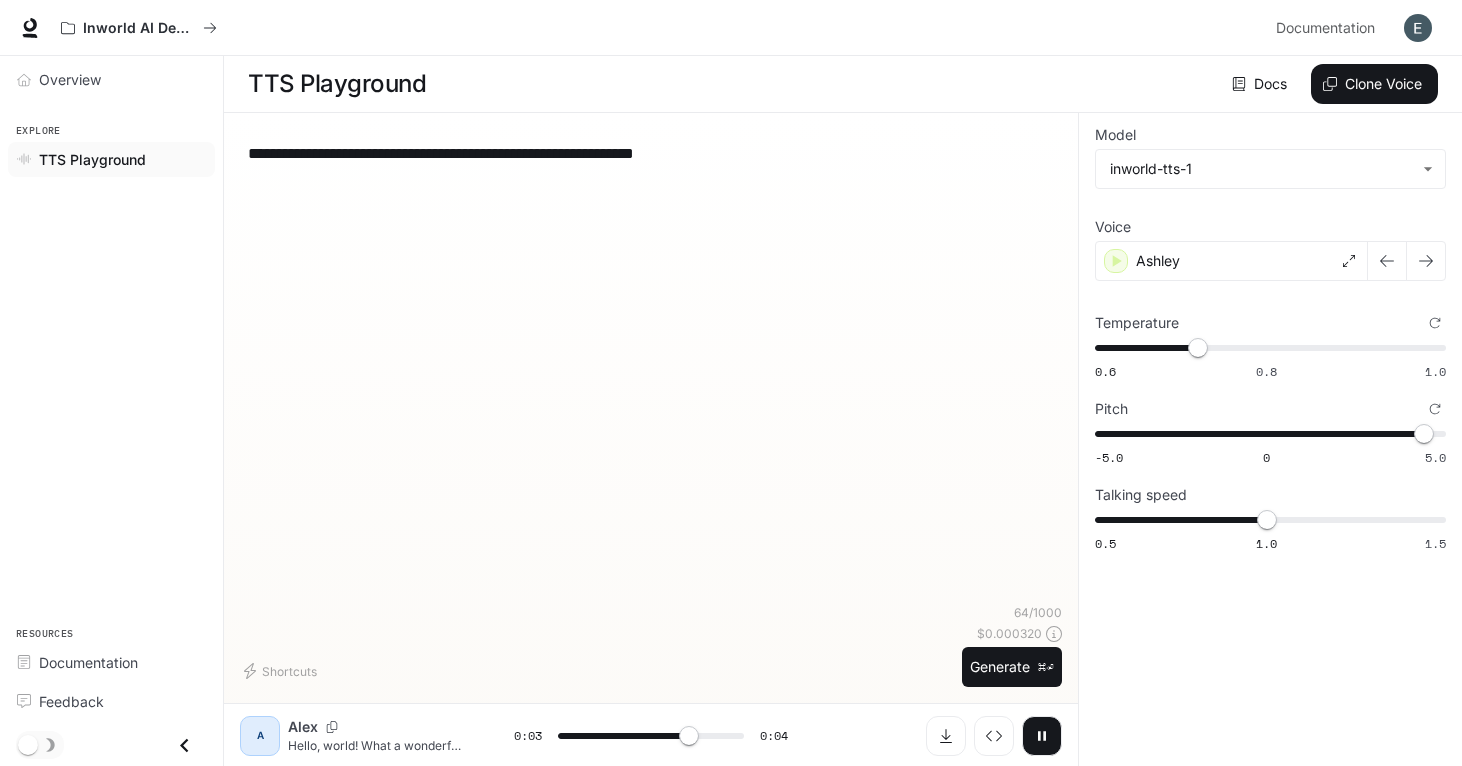 click 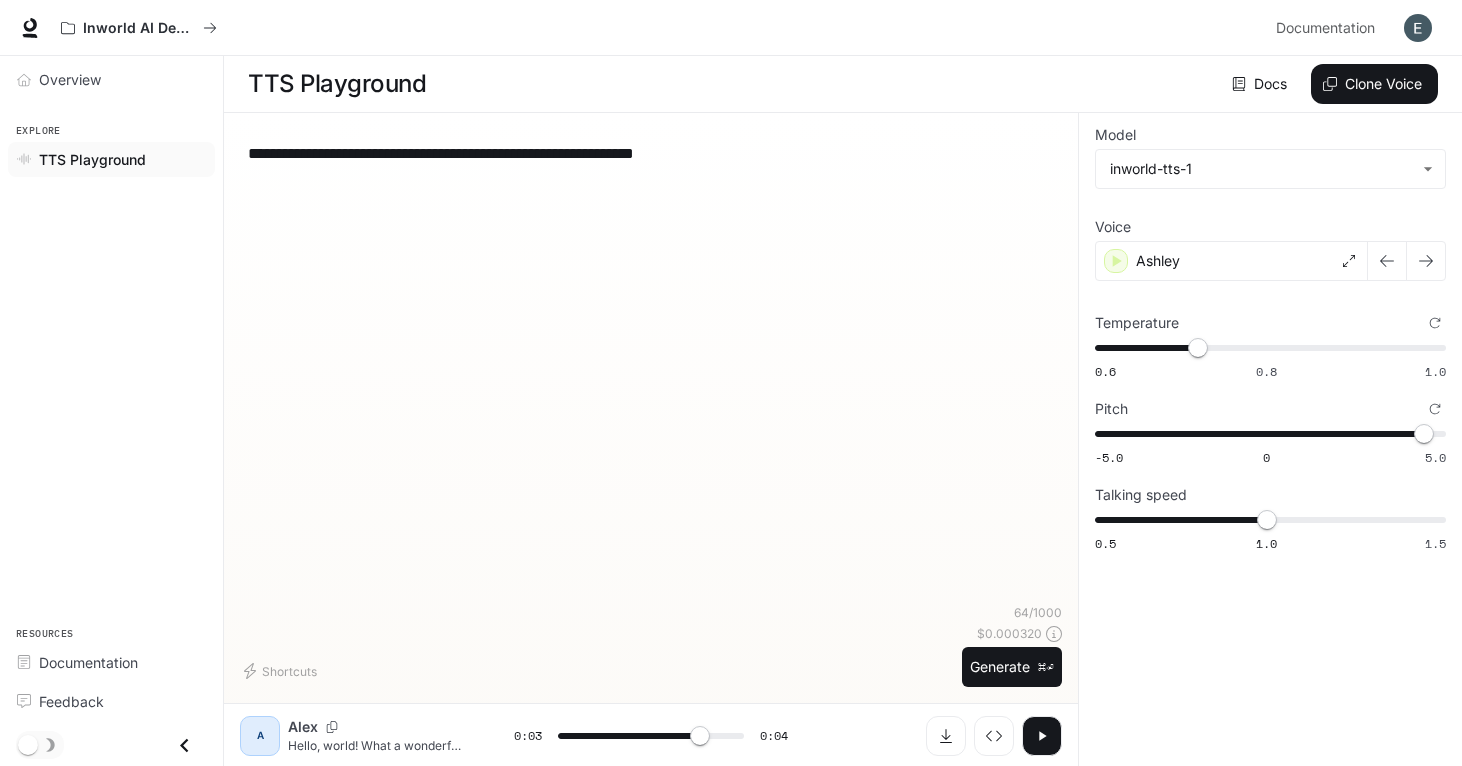 click 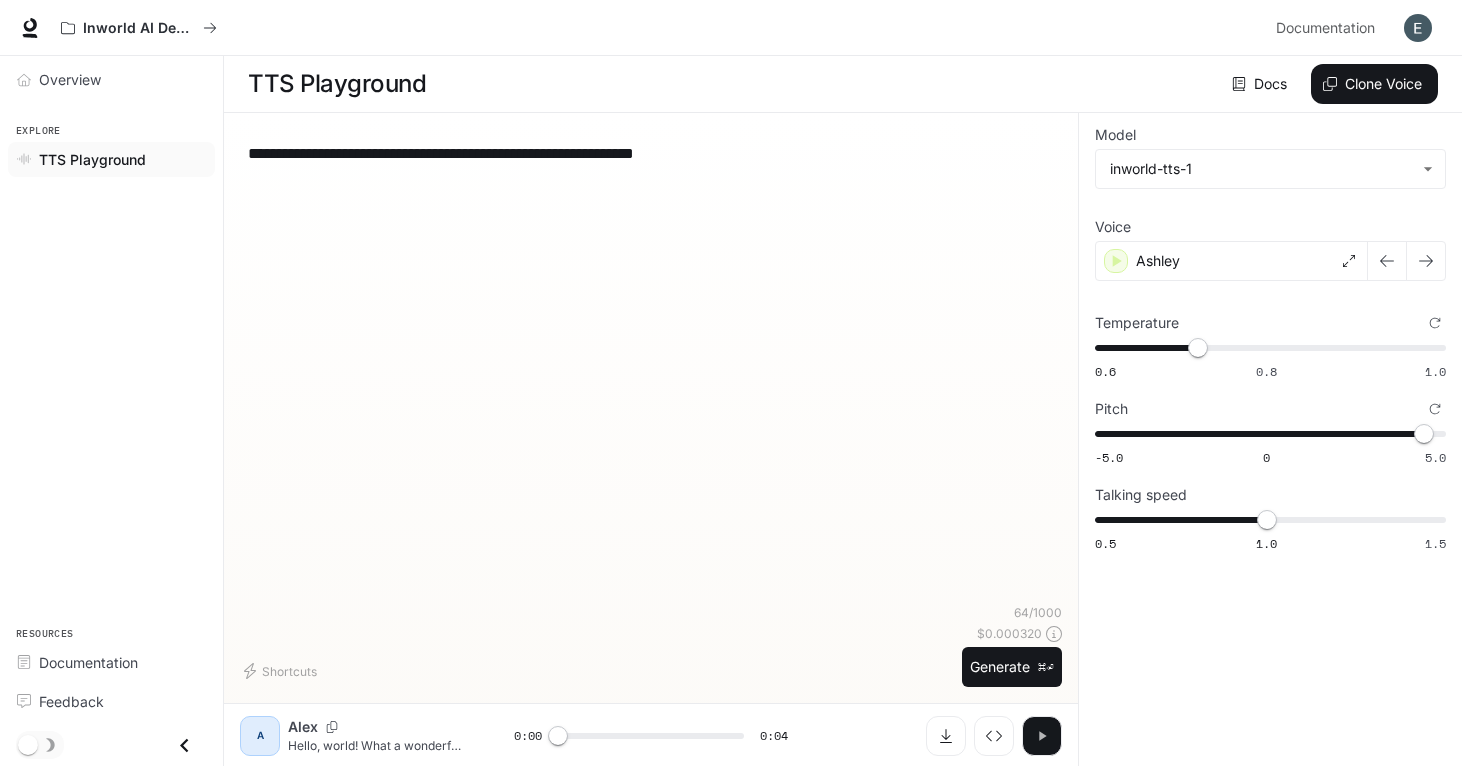 click at bounding box center [1042, 736] 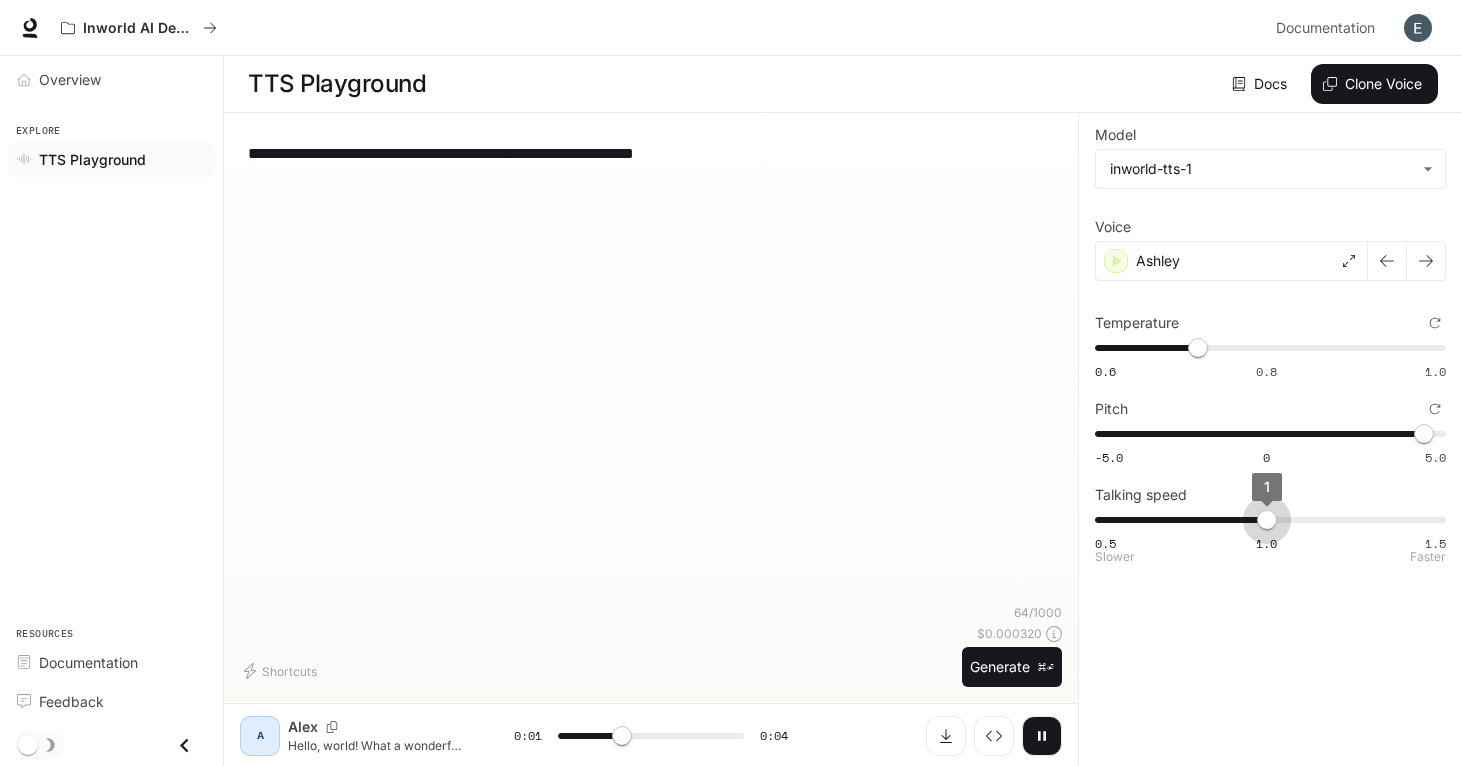 type on "***" 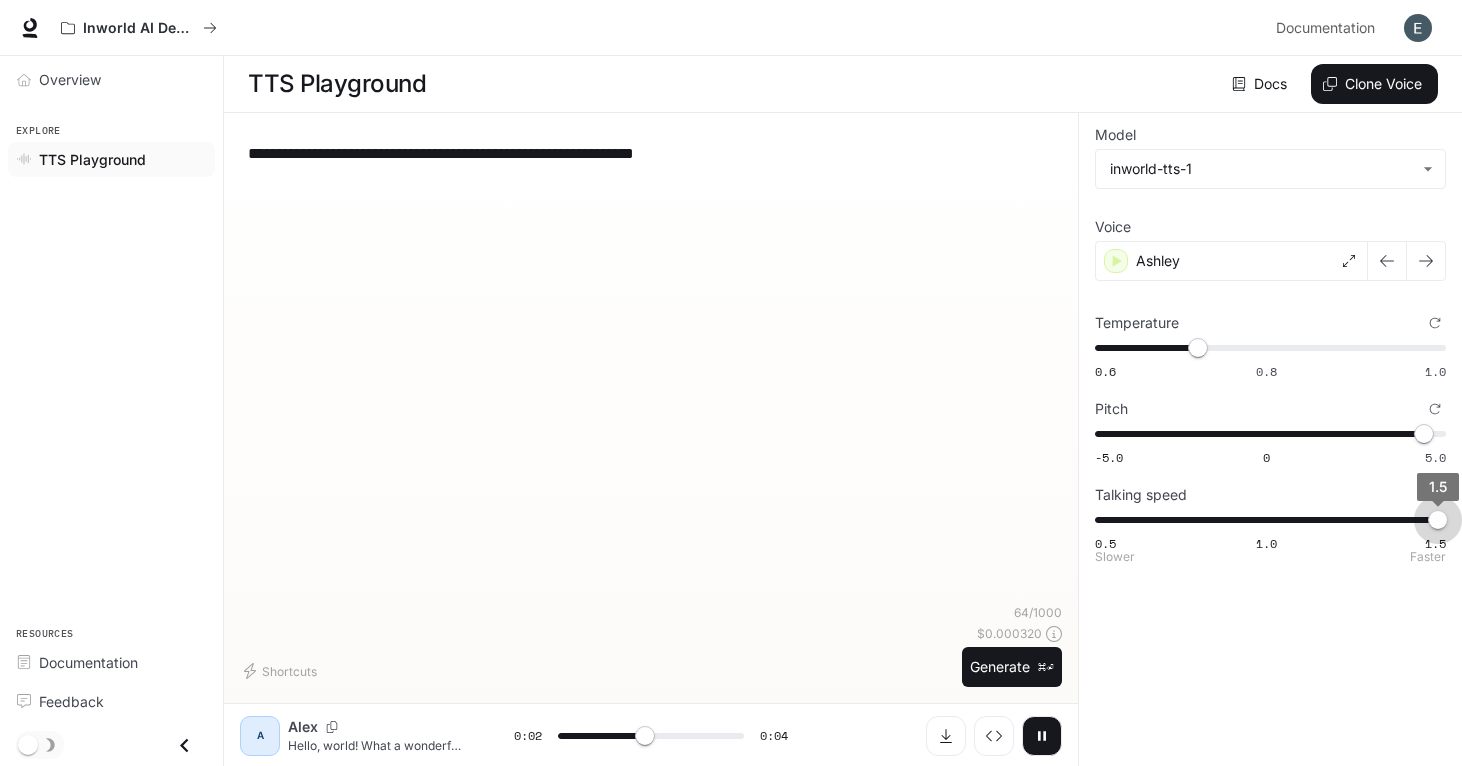 drag, startPoint x: 1270, startPoint y: 515, endPoint x: 1425, endPoint y: 513, distance: 155.01291 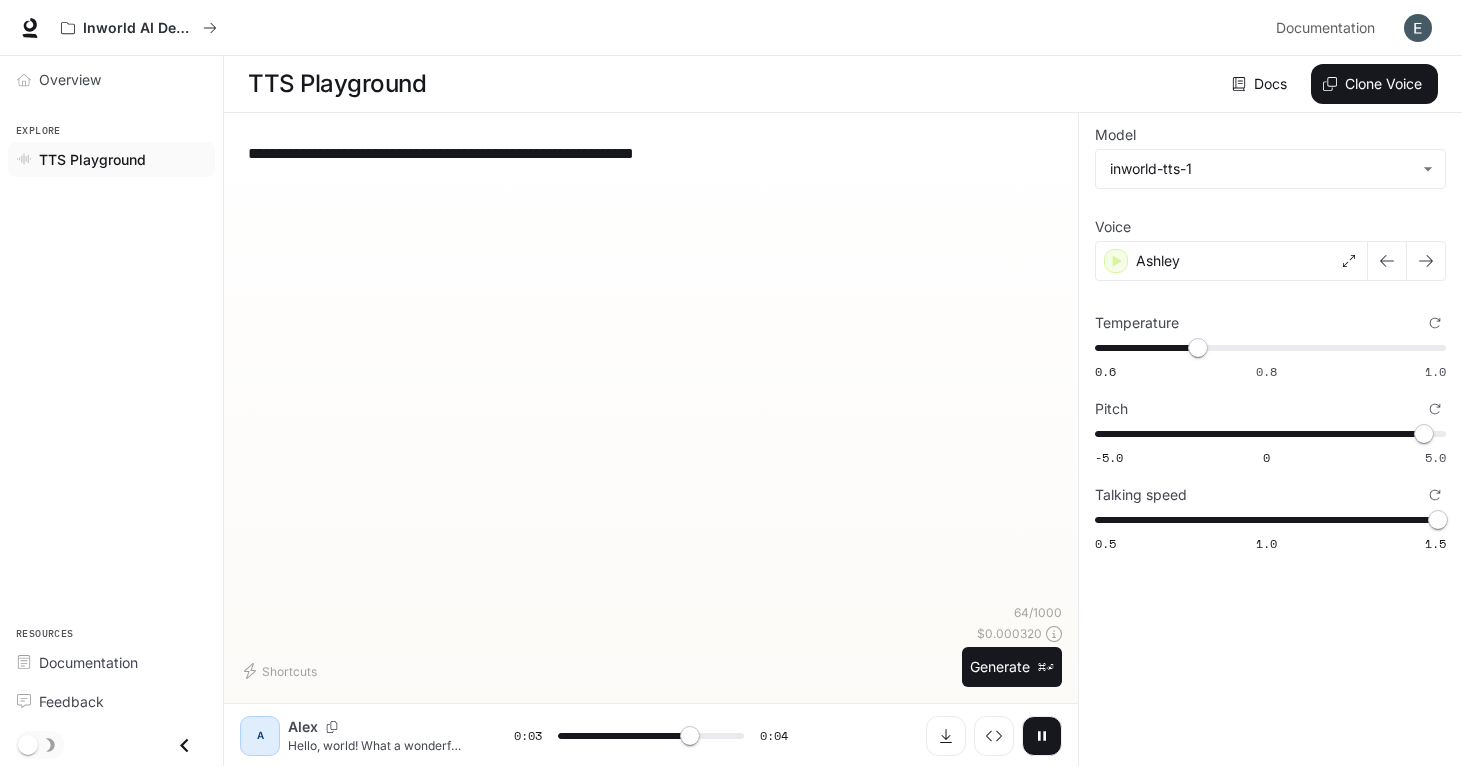 click on "A [FIRST] Hello, world! What a wonderful day to be a text-to-speech model! 0:03 0:04" at bounding box center (651, 735) 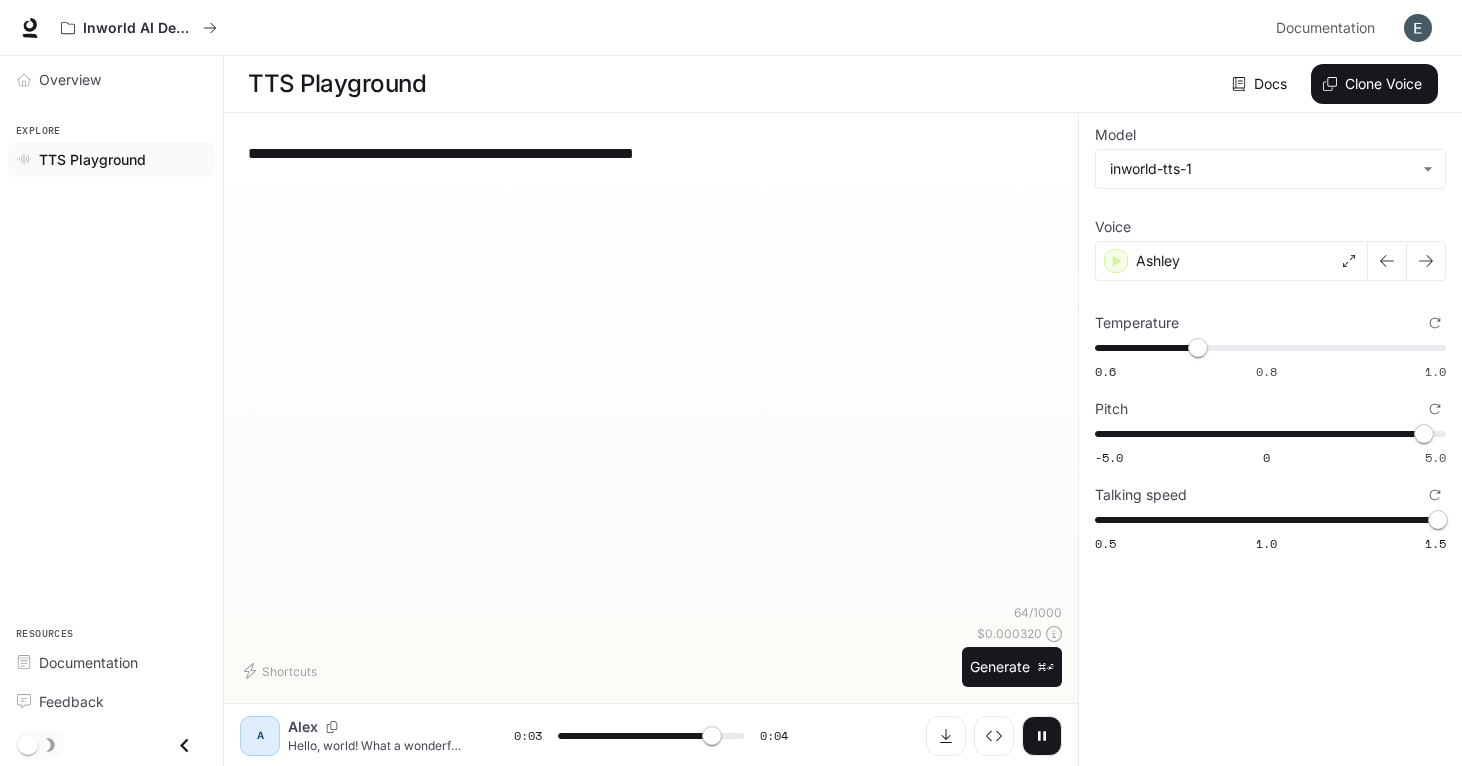 click at bounding box center [1042, 736] 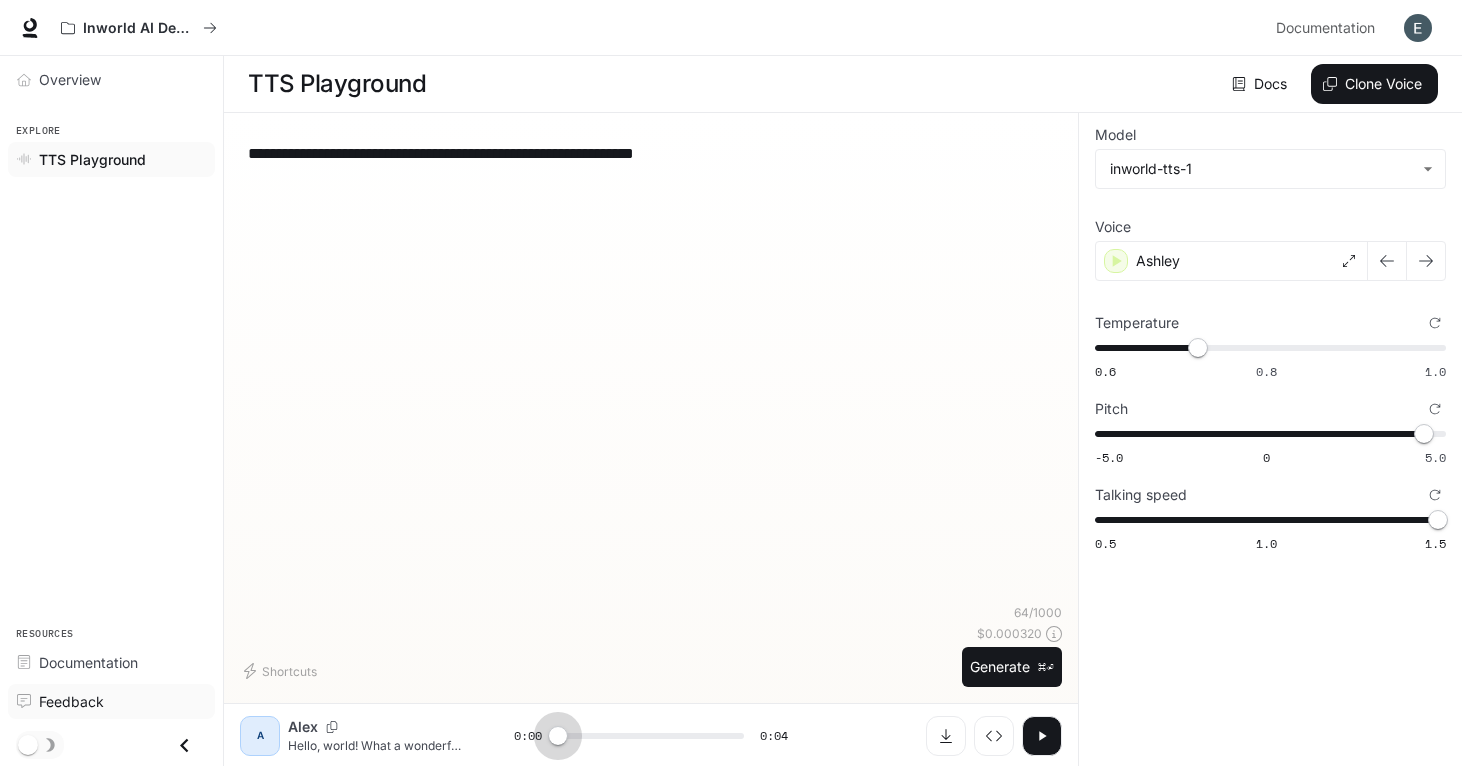 drag, startPoint x: 726, startPoint y: 746, endPoint x: 175, endPoint y: 707, distance: 552.3785 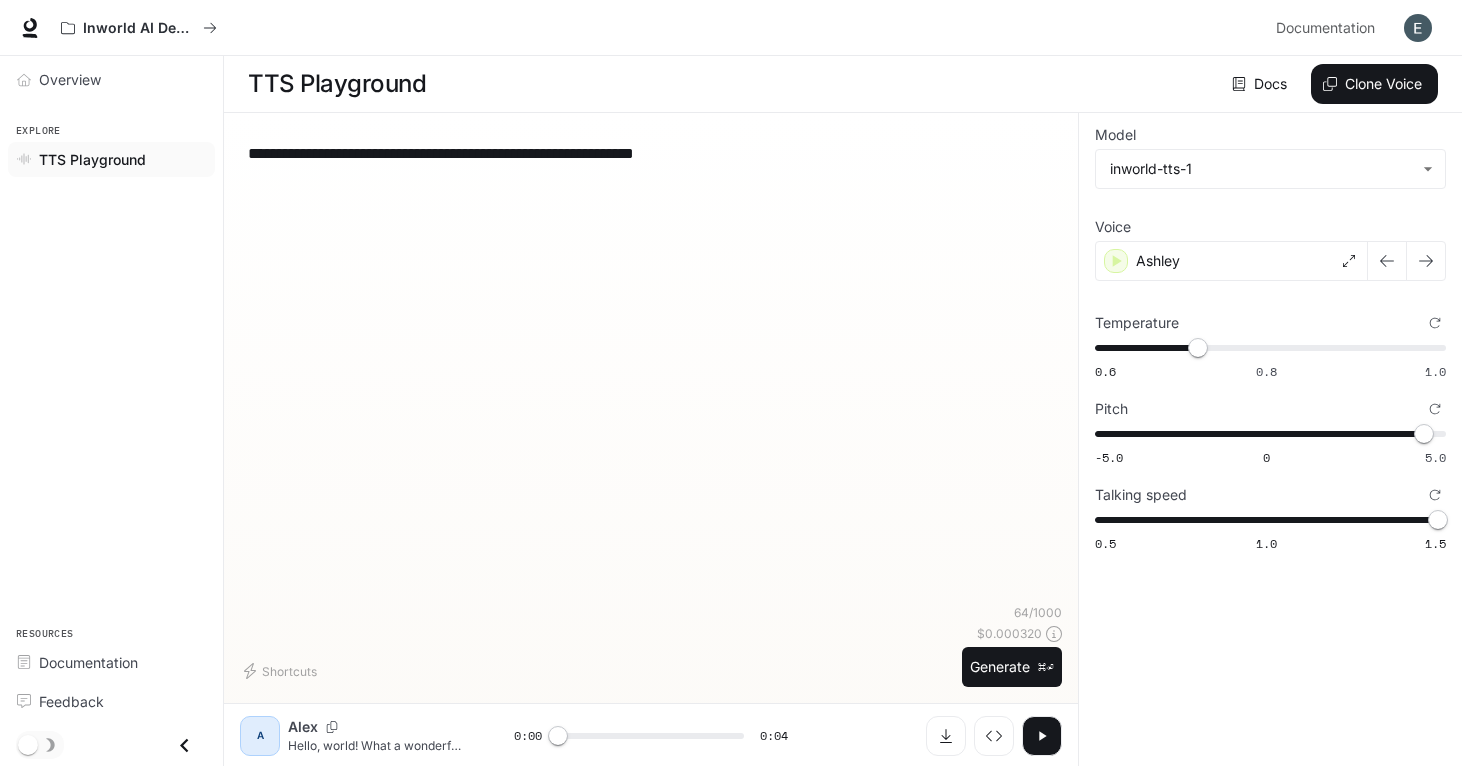 click at bounding box center [1042, 736] 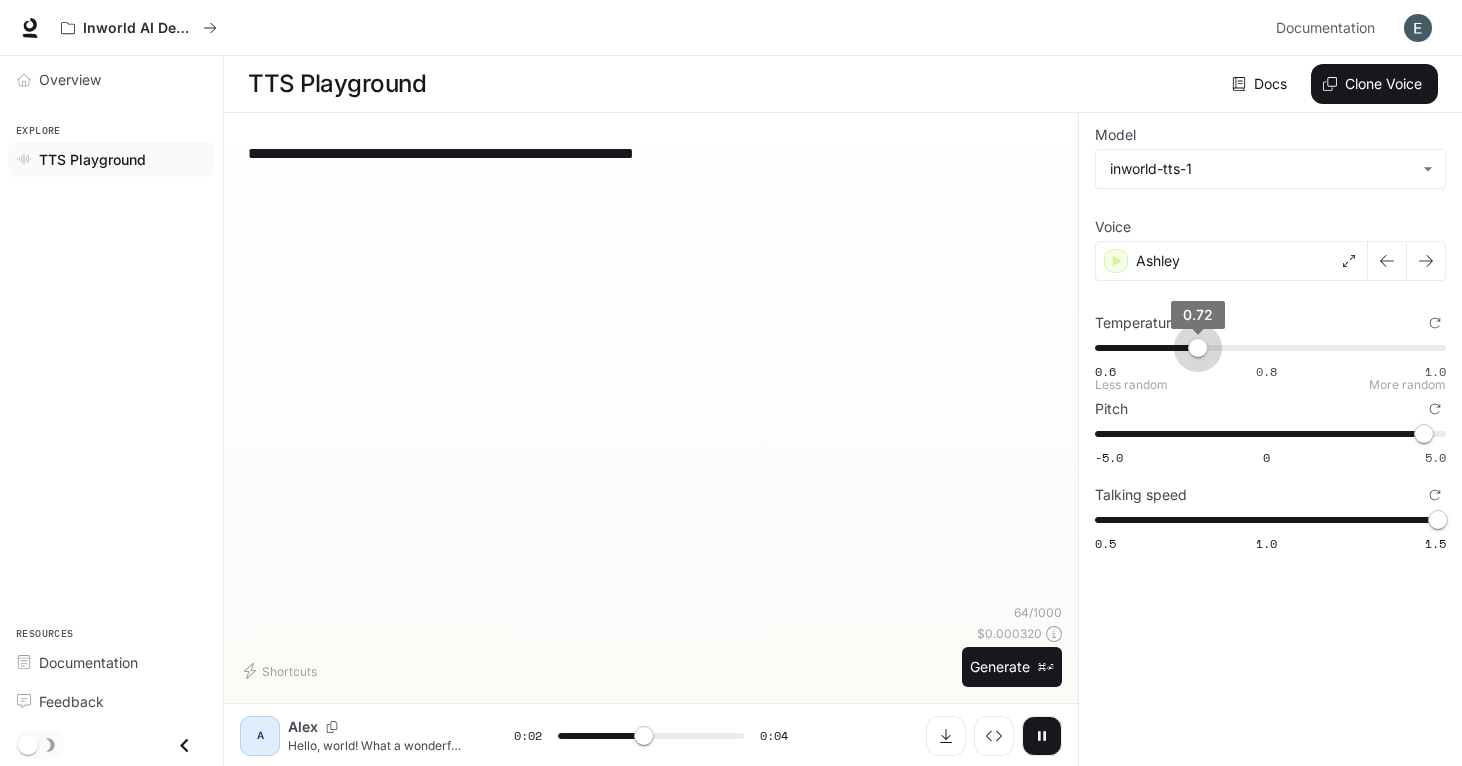 type on "*" 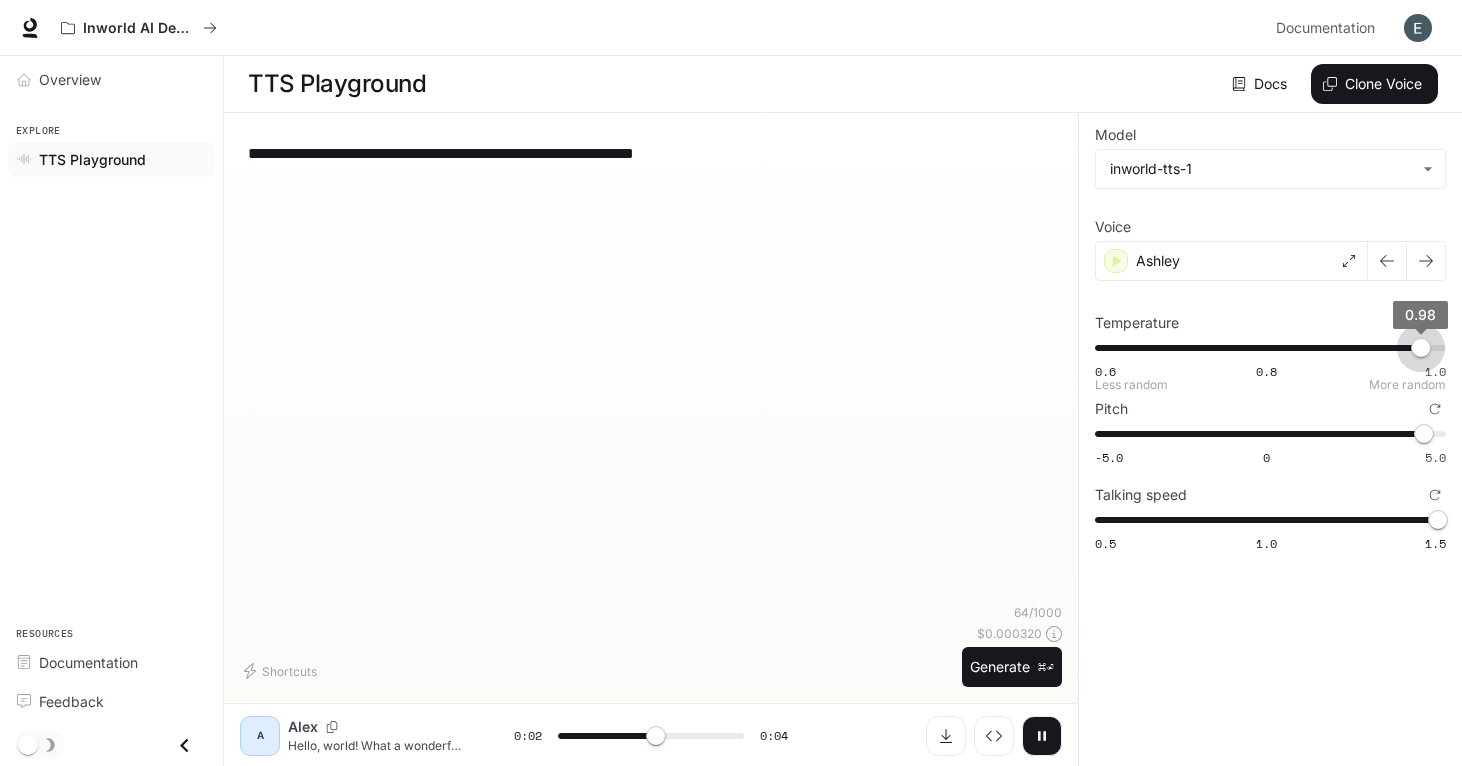 drag, startPoint x: 1198, startPoint y: 352, endPoint x: 1424, endPoint y: 342, distance: 226.22113 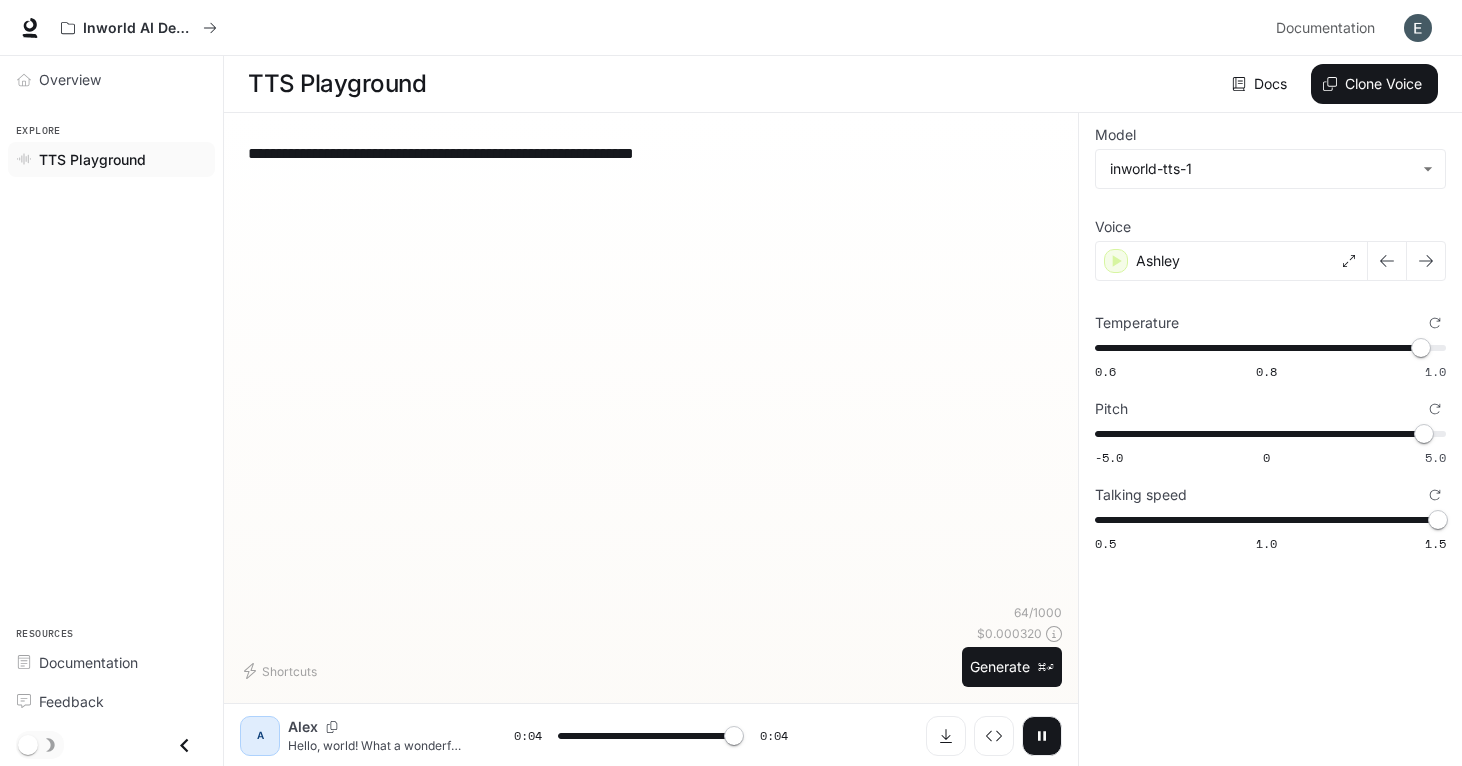 type on "*" 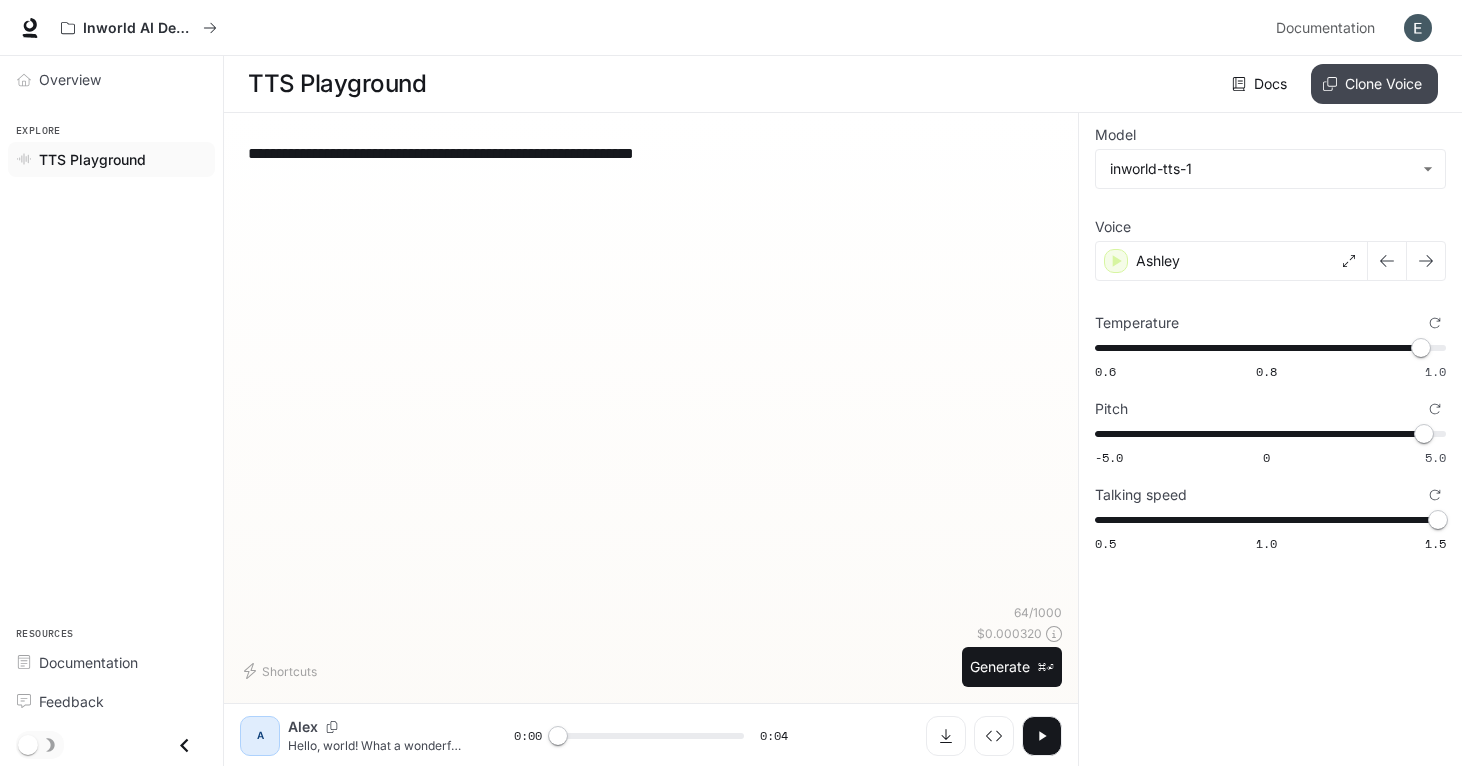 click on "Clone Voice" at bounding box center (1374, 84) 